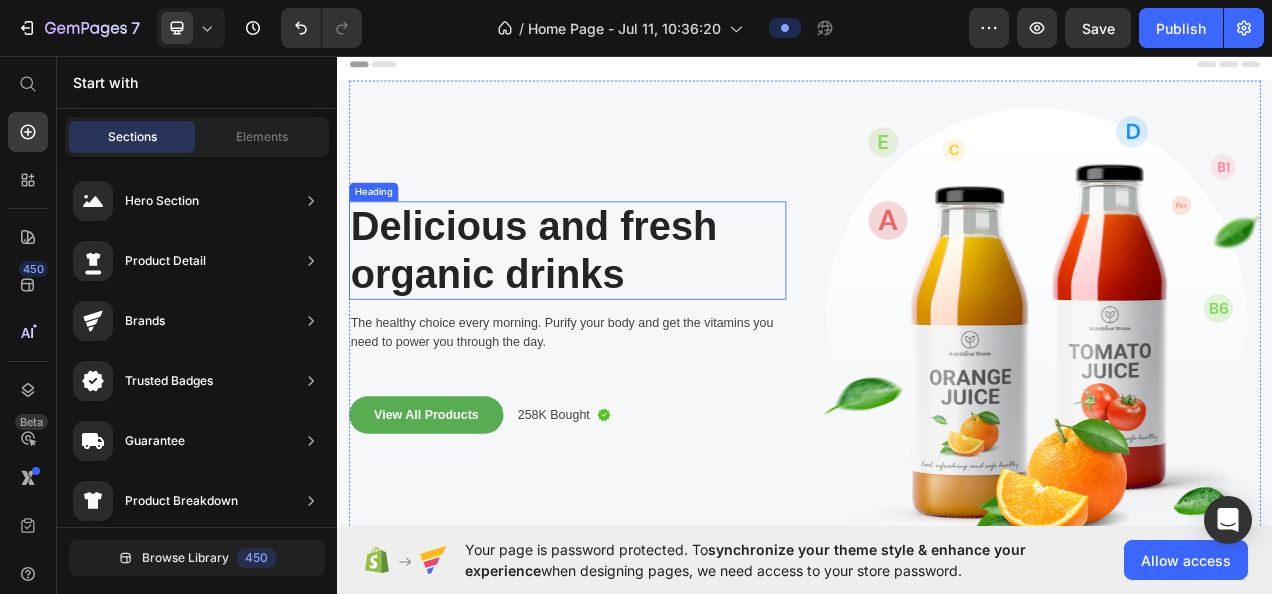 scroll, scrollTop: 0, scrollLeft: 0, axis: both 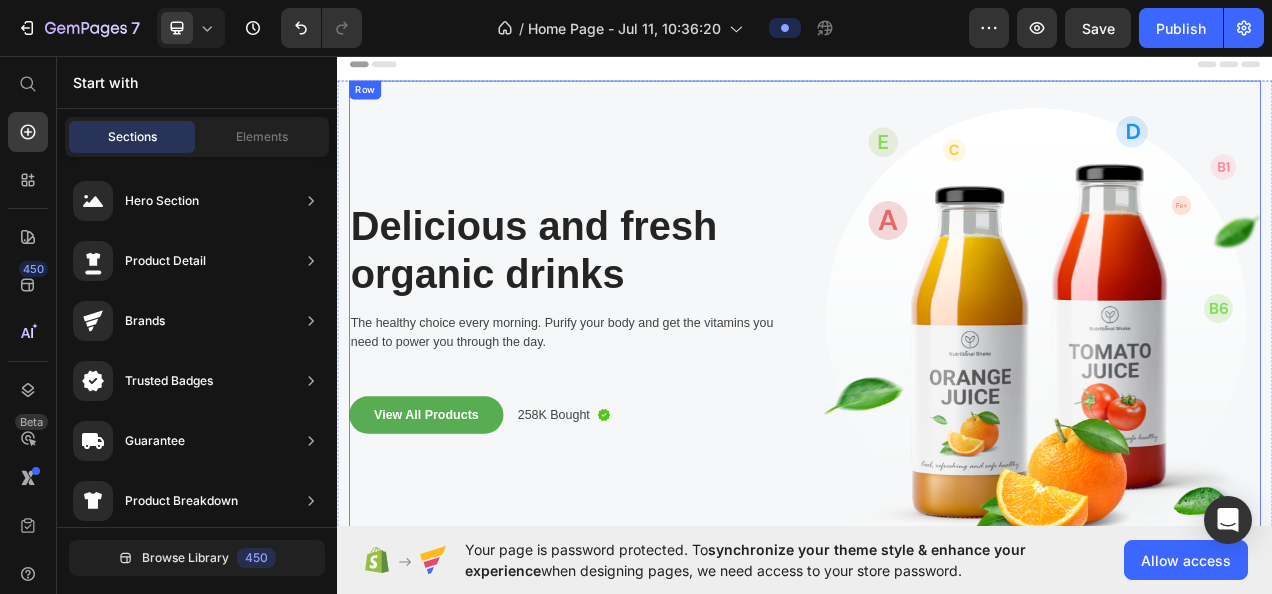 click on "Delicious and fresh organic drinks Heading The healthy choice every morning. Purify your body and get the vitamins you need to power you through the day. Text block View All Products  Button 258K Bought Text block Image Row" at bounding box center [632, 404] 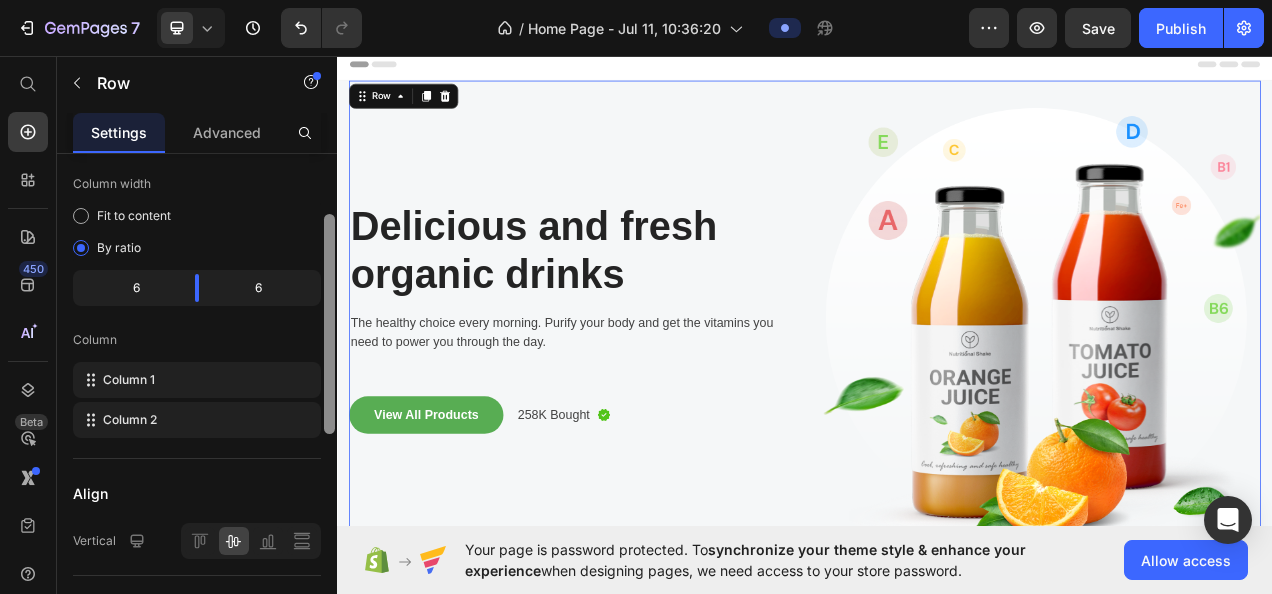 scroll, scrollTop: 154, scrollLeft: 0, axis: vertical 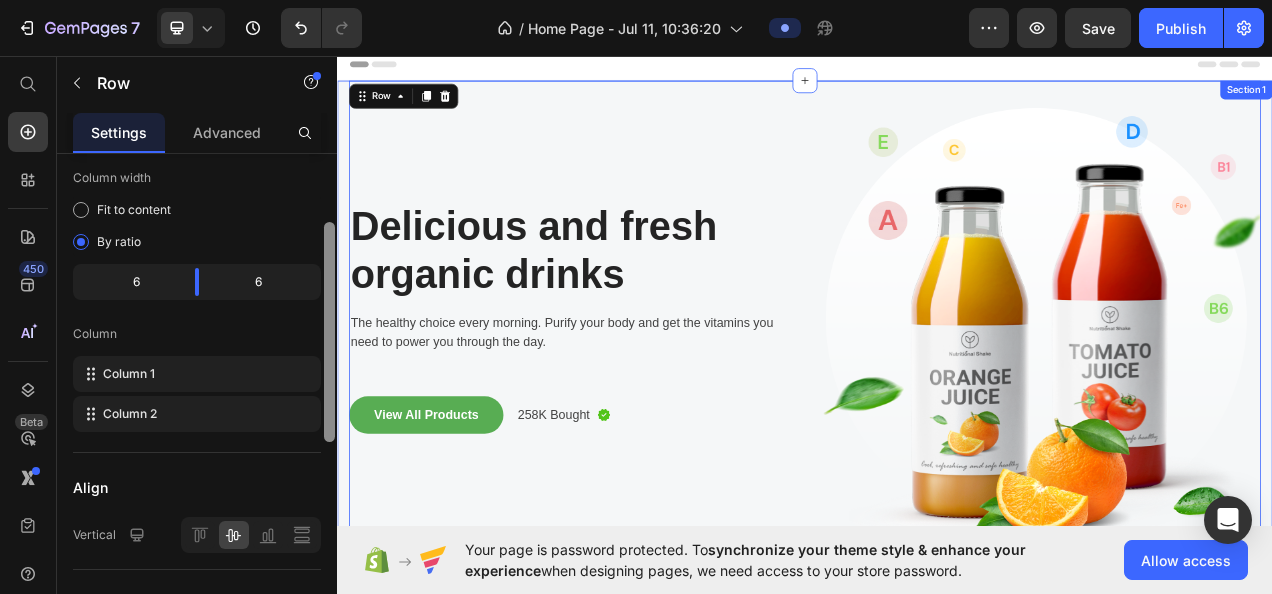 drag, startPoint x: 667, startPoint y: 370, endPoint x: 345, endPoint y: 550, distance: 368.89566 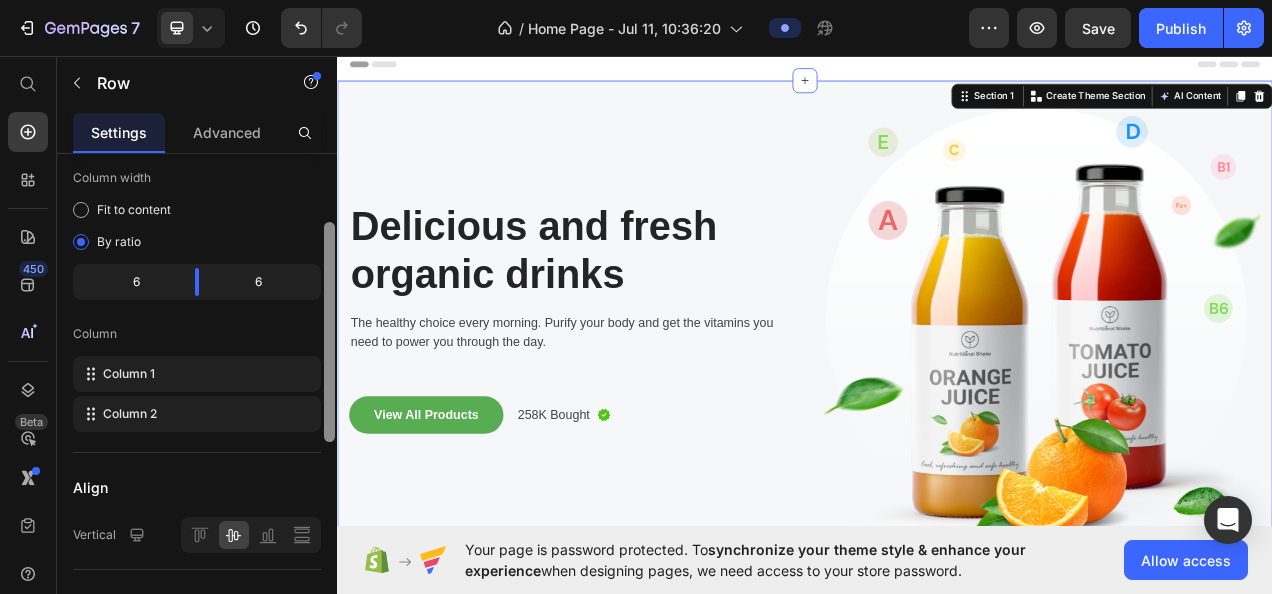 scroll, scrollTop: 0, scrollLeft: 0, axis: both 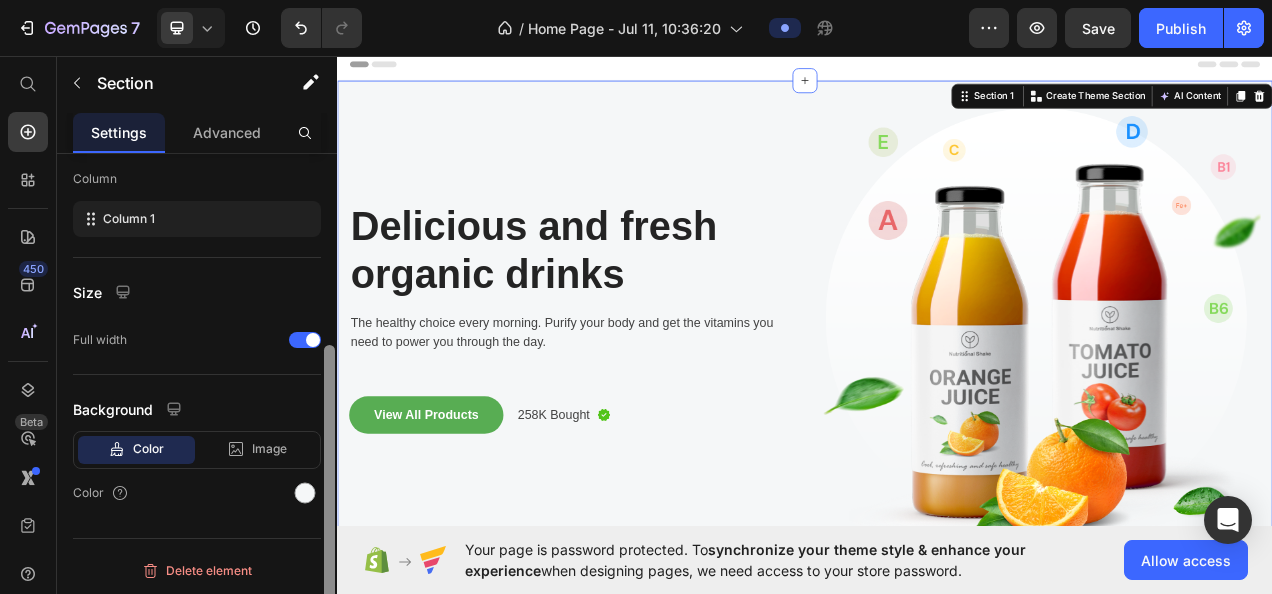 drag, startPoint x: 331, startPoint y: 341, endPoint x: 329, endPoint y: 544, distance: 203.00986 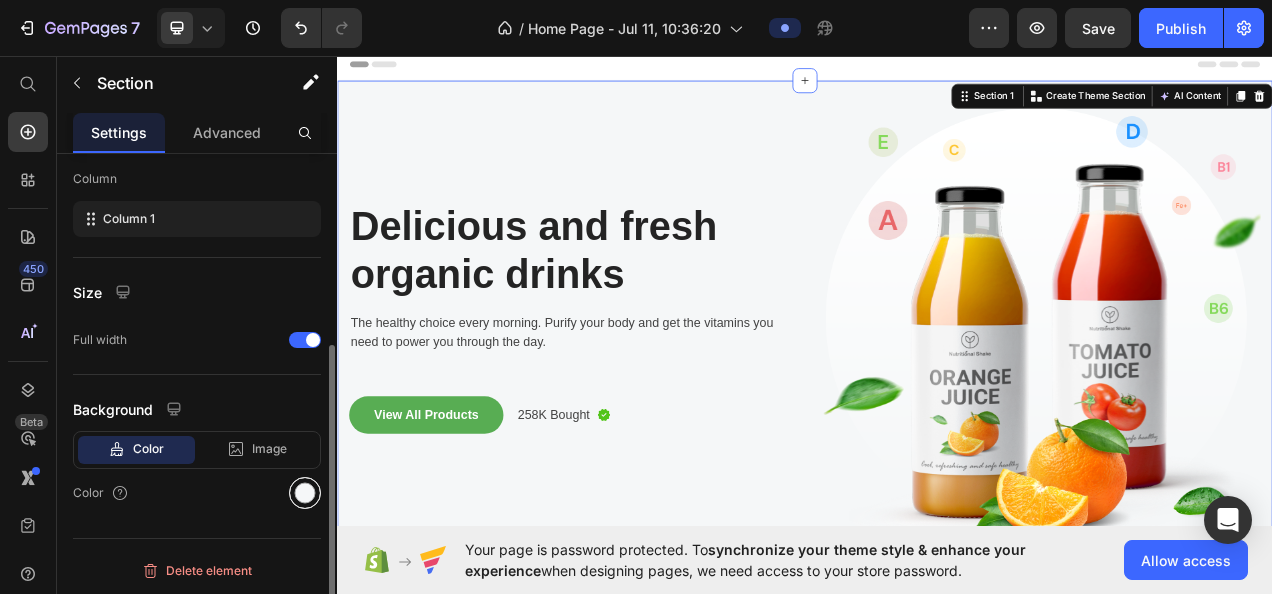 click at bounding box center [305, 493] 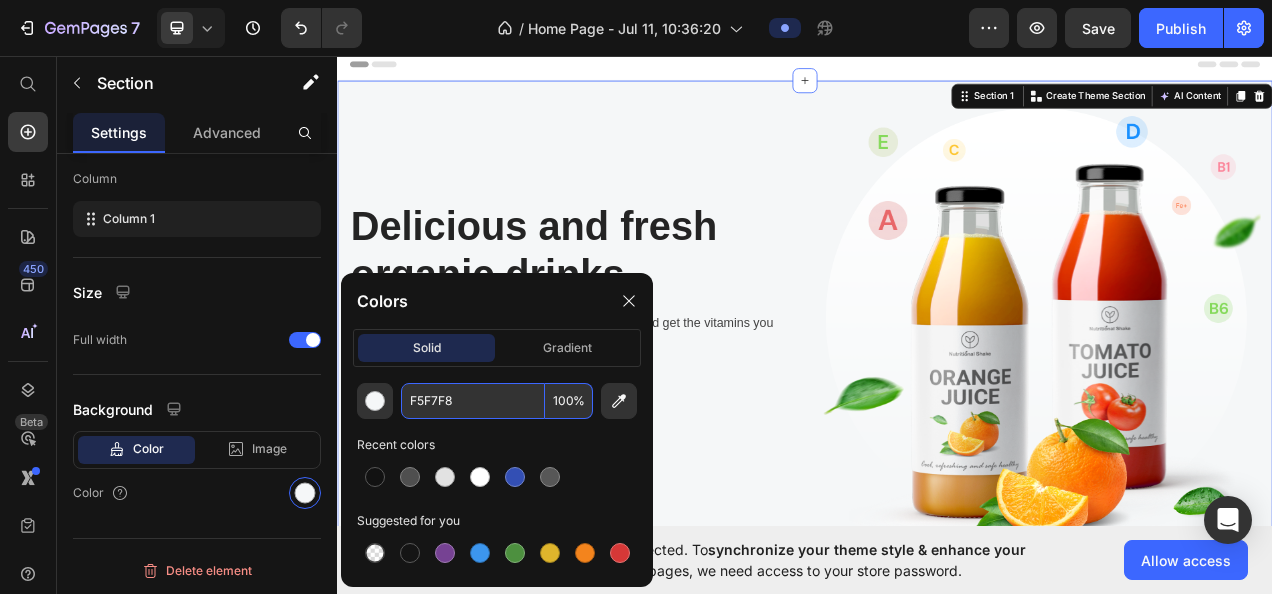 paste on "#AA6F73" 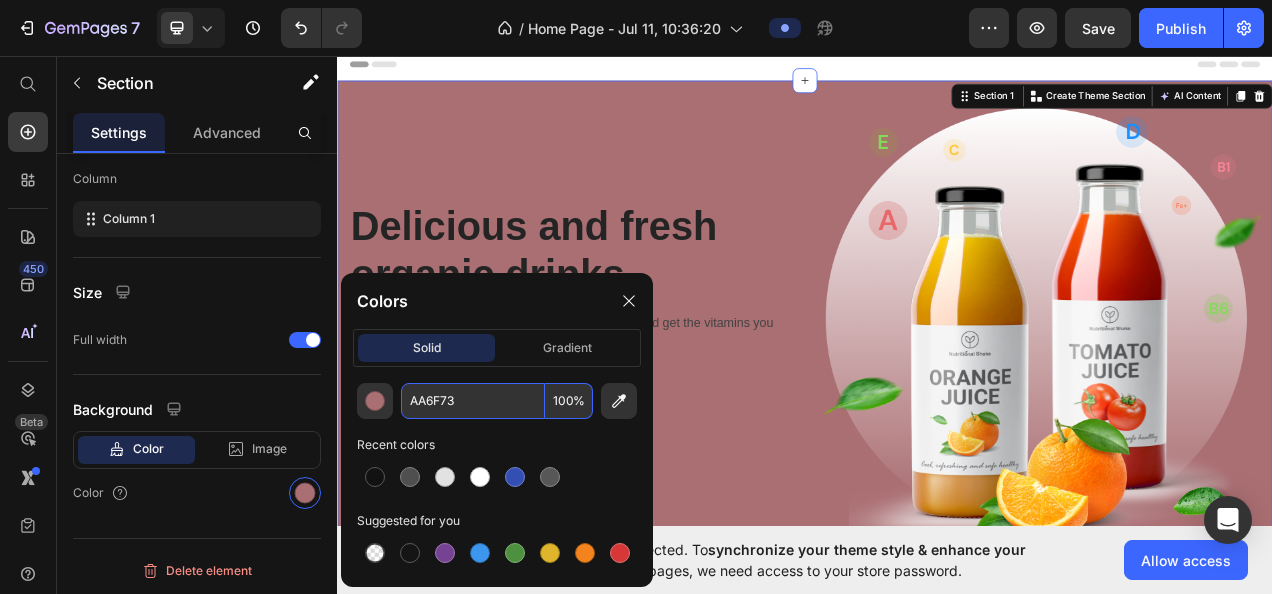 click on "AA6F73" at bounding box center [473, 401] 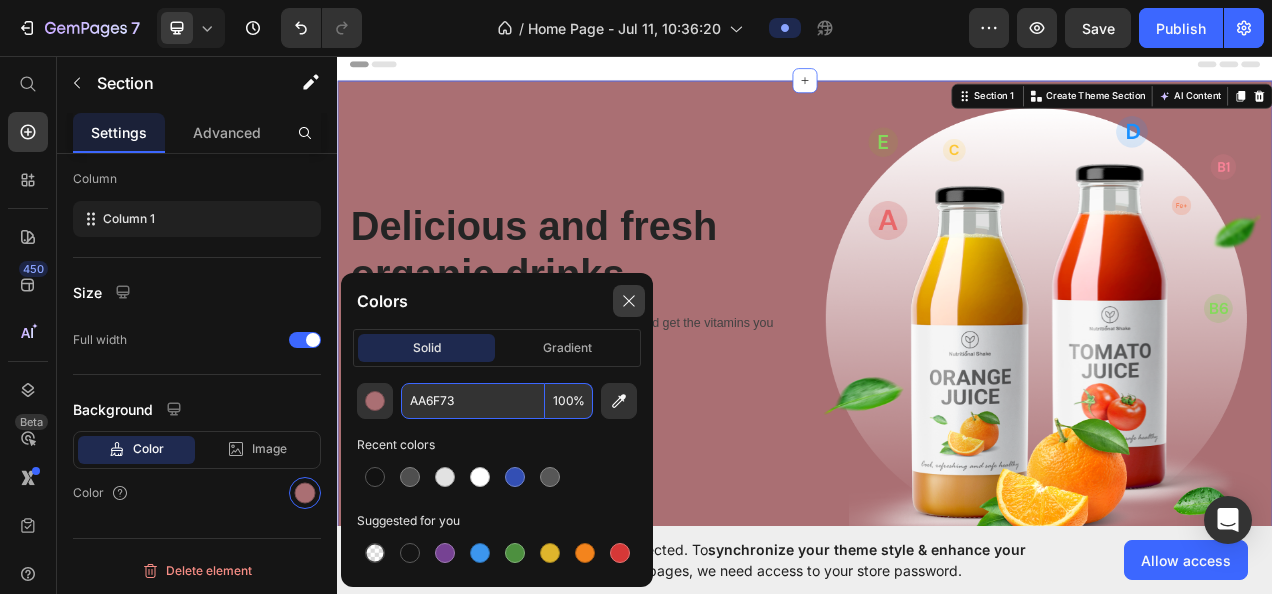 type on "AA6F73" 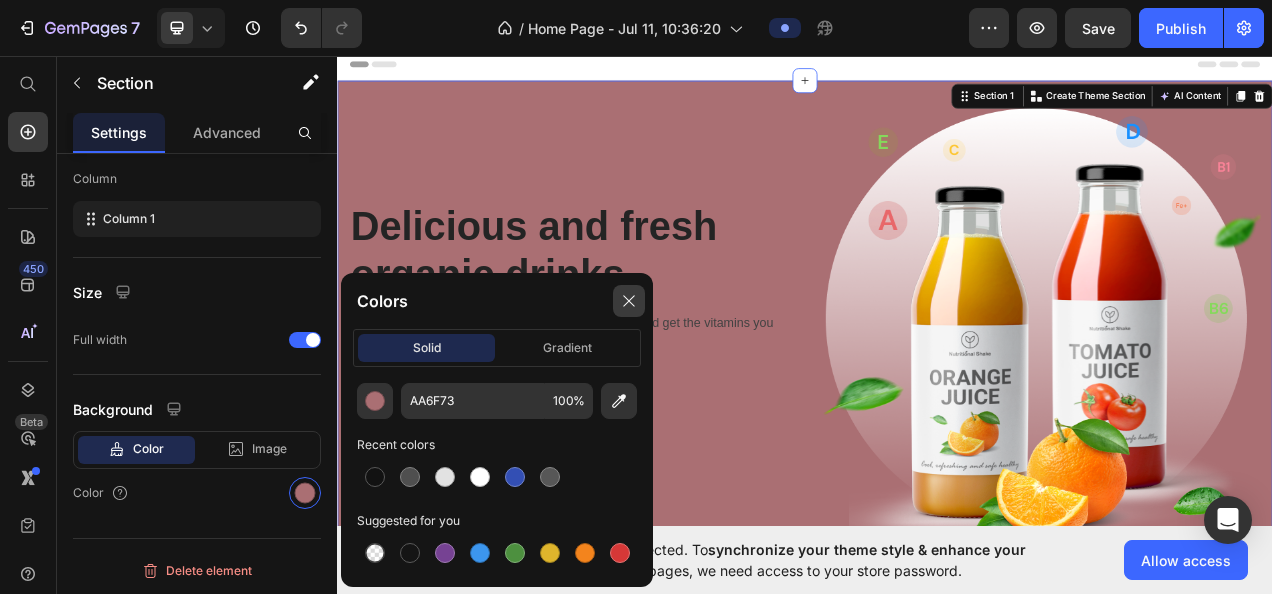 click at bounding box center [629, 301] 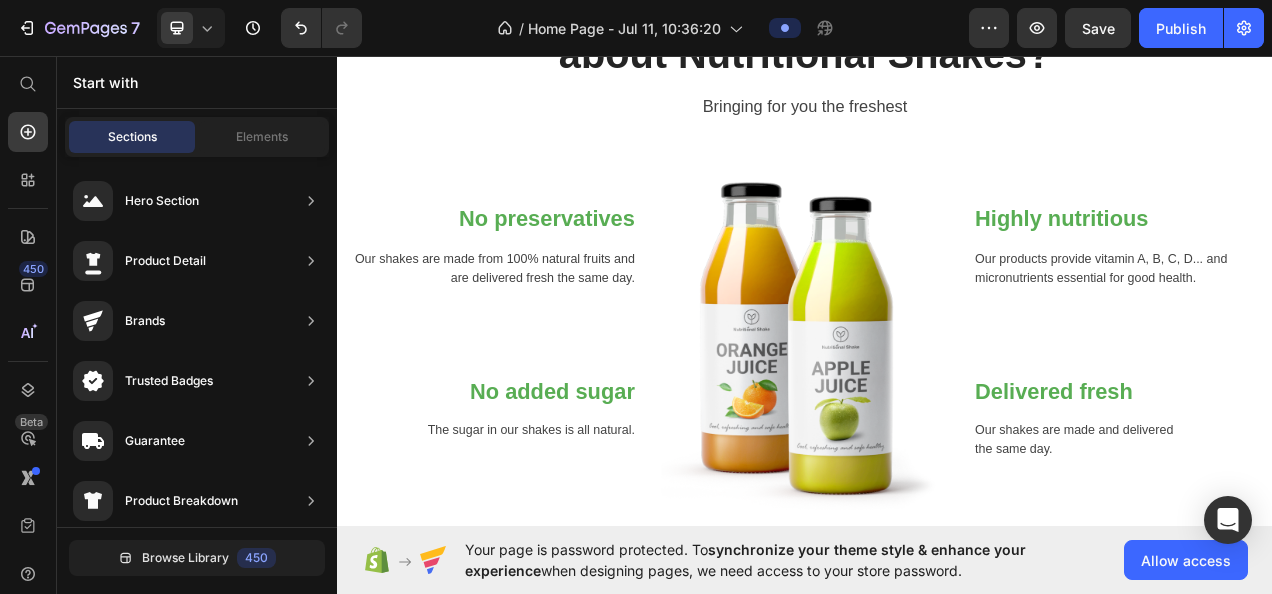 scroll, scrollTop: 682, scrollLeft: 0, axis: vertical 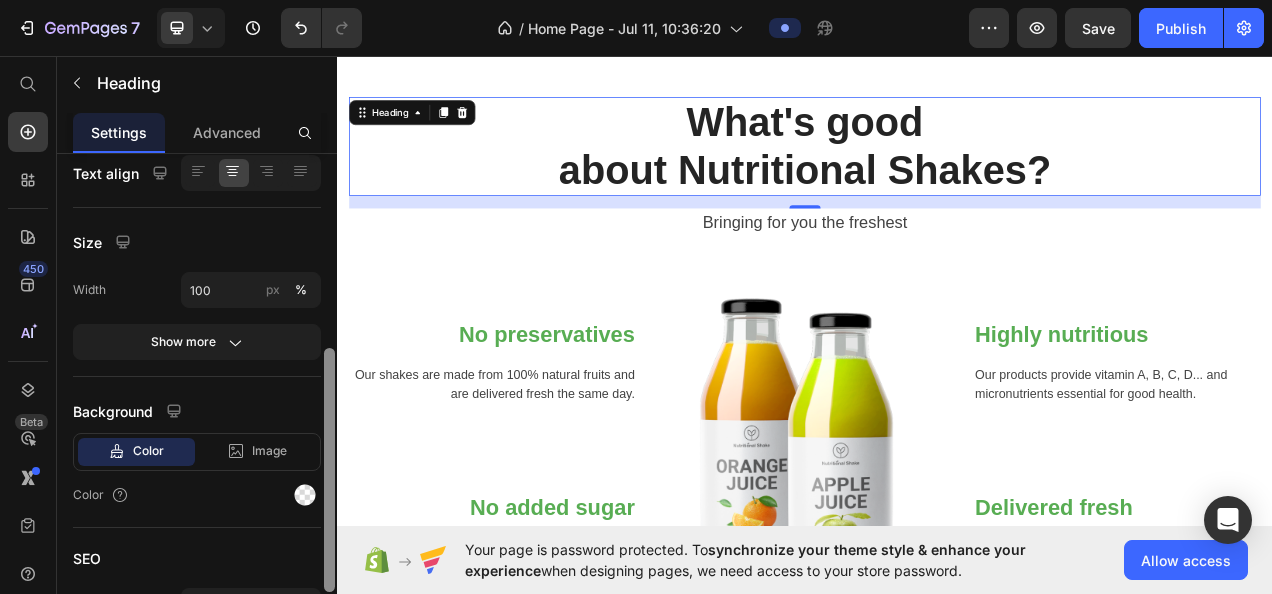 drag, startPoint x: 331, startPoint y: 208, endPoint x: 336, endPoint y: 396, distance: 188.06648 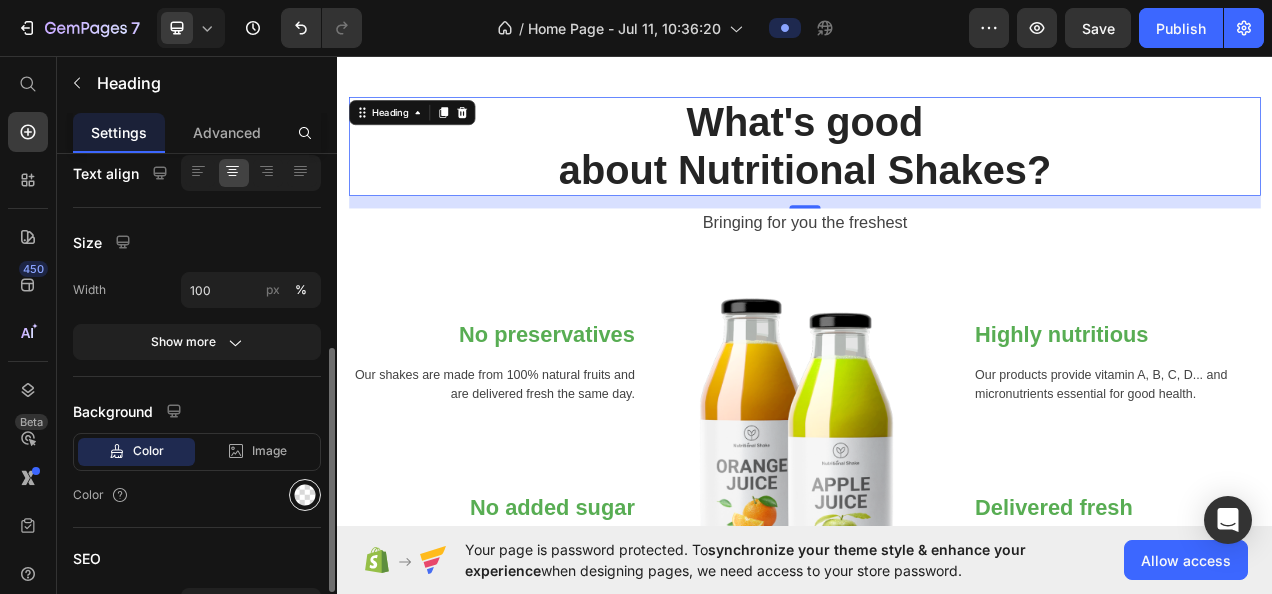 click at bounding box center [305, 495] 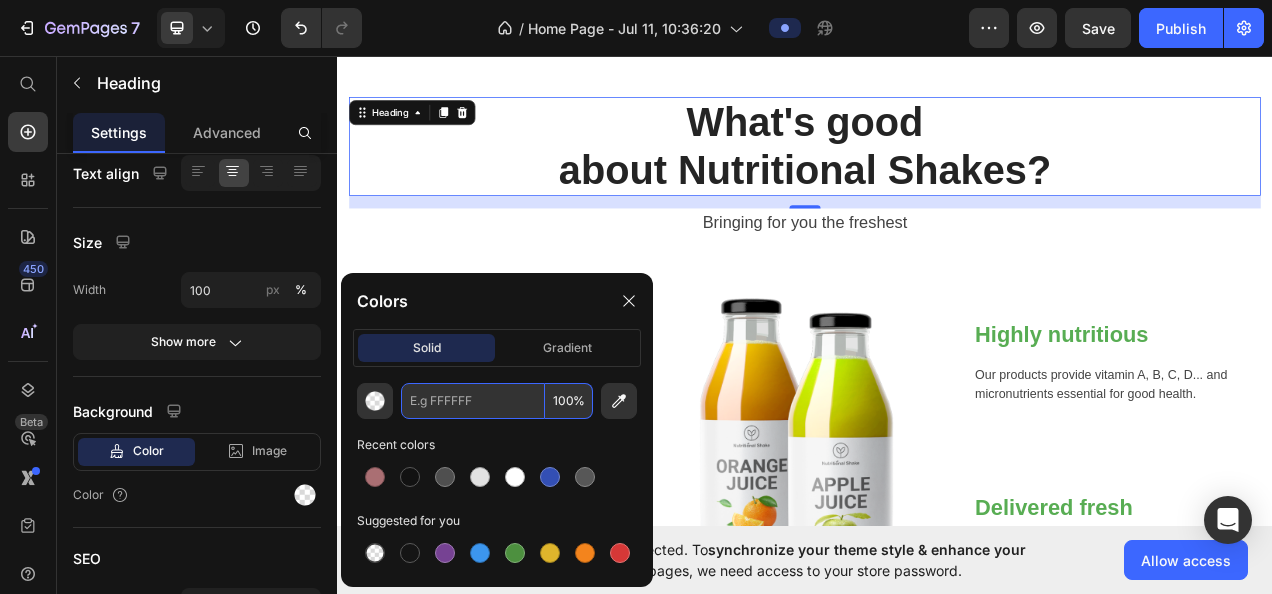 click at bounding box center [473, 401] 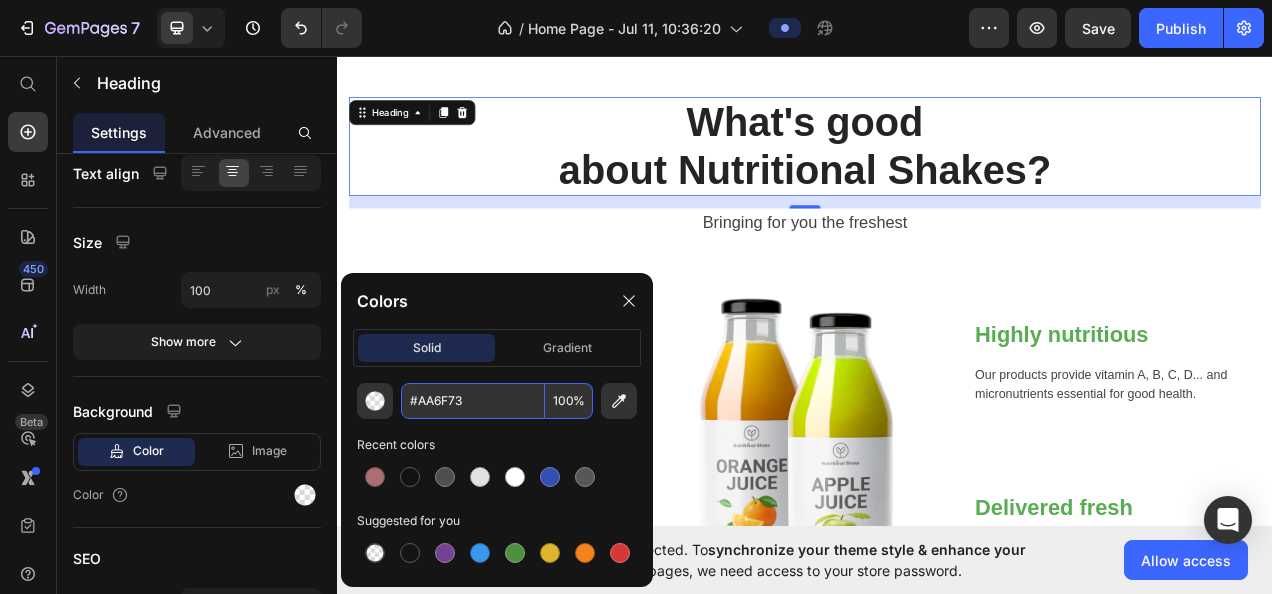 type on "AA6F73" 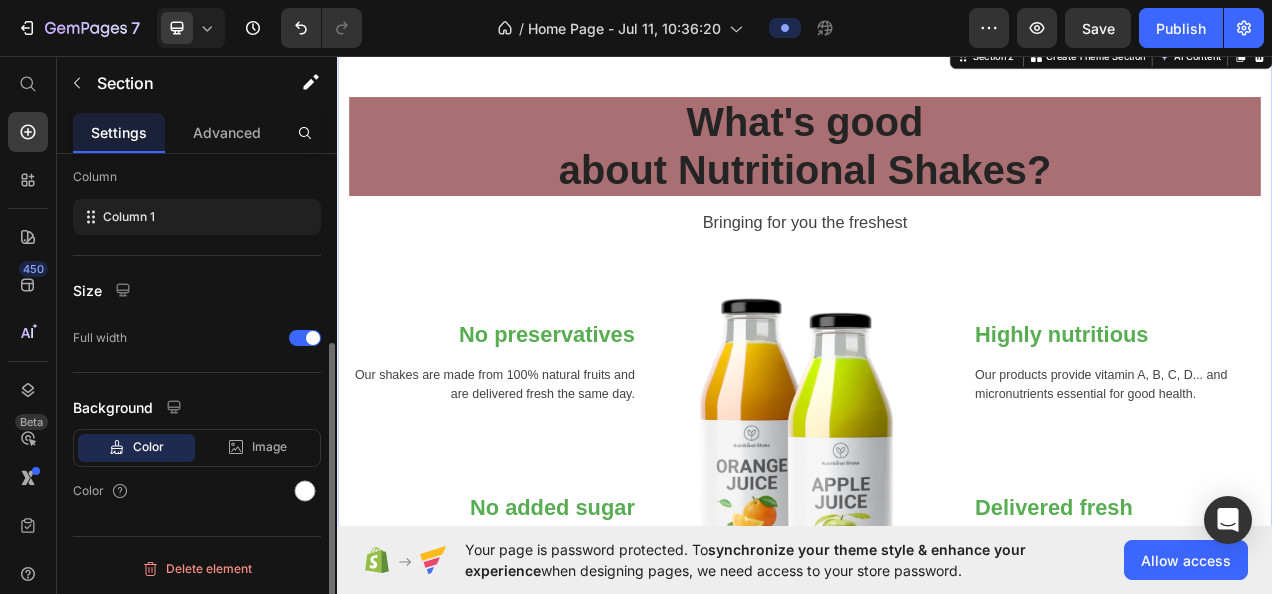 scroll, scrollTop: 0, scrollLeft: 0, axis: both 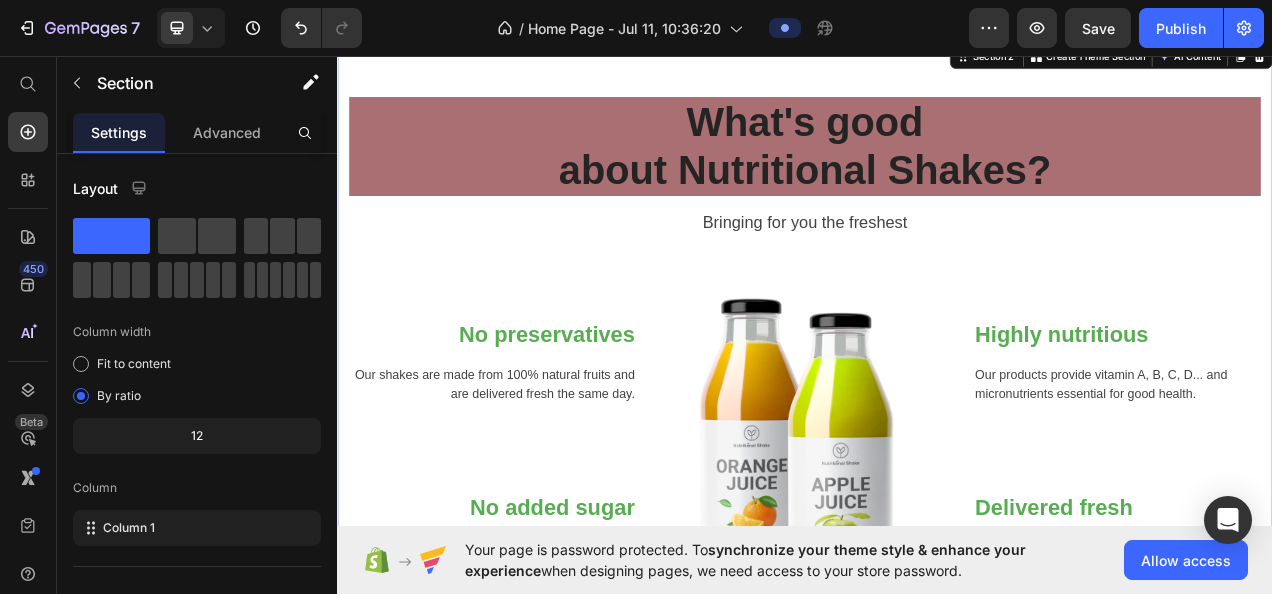 click on "What's good about Nutritional Shakes? Heading Bringing for you the freshest Text block Row No preservatives Heading Our shakes are made from 100% natural fruits and are delivered fresh the same day. Text block Row No added sugar Heading The sugar in our shakes is all natural. Text block Row Image Highly nutritious Heading Our products provide vitamin A, B, C, D... and micronutrients essential for good health. Text block Row Delivered fresh Heading Our shakes are made and delivered the same day. Text block Row Row" at bounding box center [937, 457] 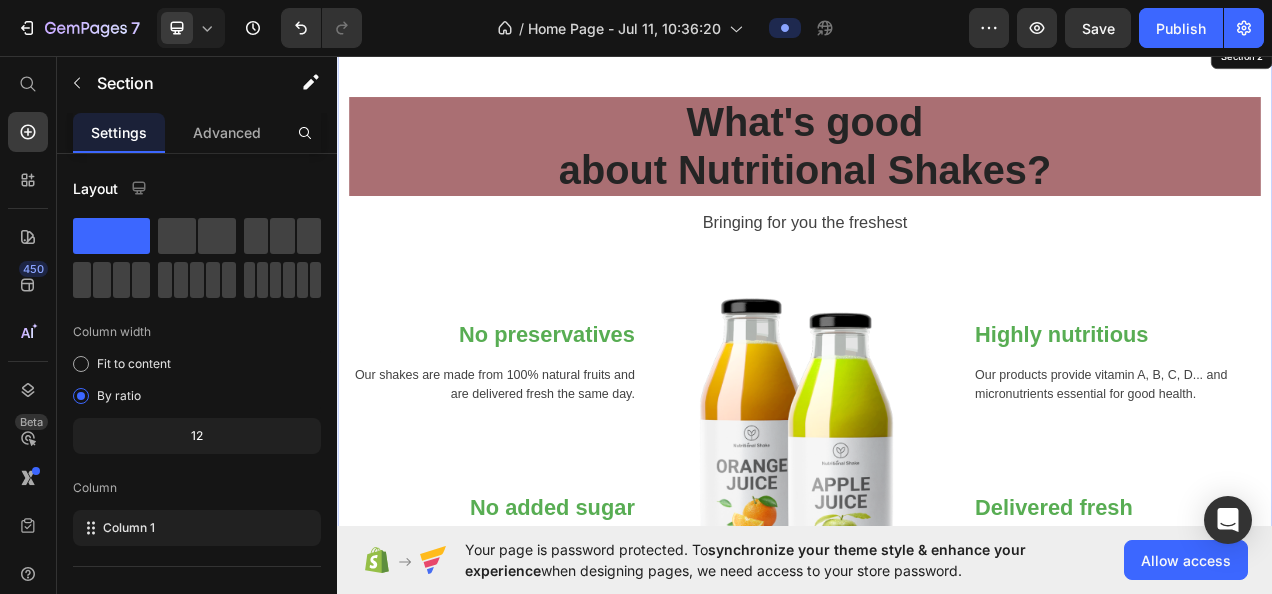 click on "What's good about Nutritional Shakes? Heading Bringing for you the freshest Text block Row No preservatives Heading Our shakes are made from 100% natural fruits and are delivered fresh the same day. Text block Row No added sugar Heading The sugar in our shakes is all natural. Text block Row Image   0 Highly nutritious Heading Our products provide vitamin A, B, C, D... and micronutrients essential for good health. Text block Row Delivered fresh Heading Our shakes are made and delivered the same day. Text block Row Row" at bounding box center (937, 457) 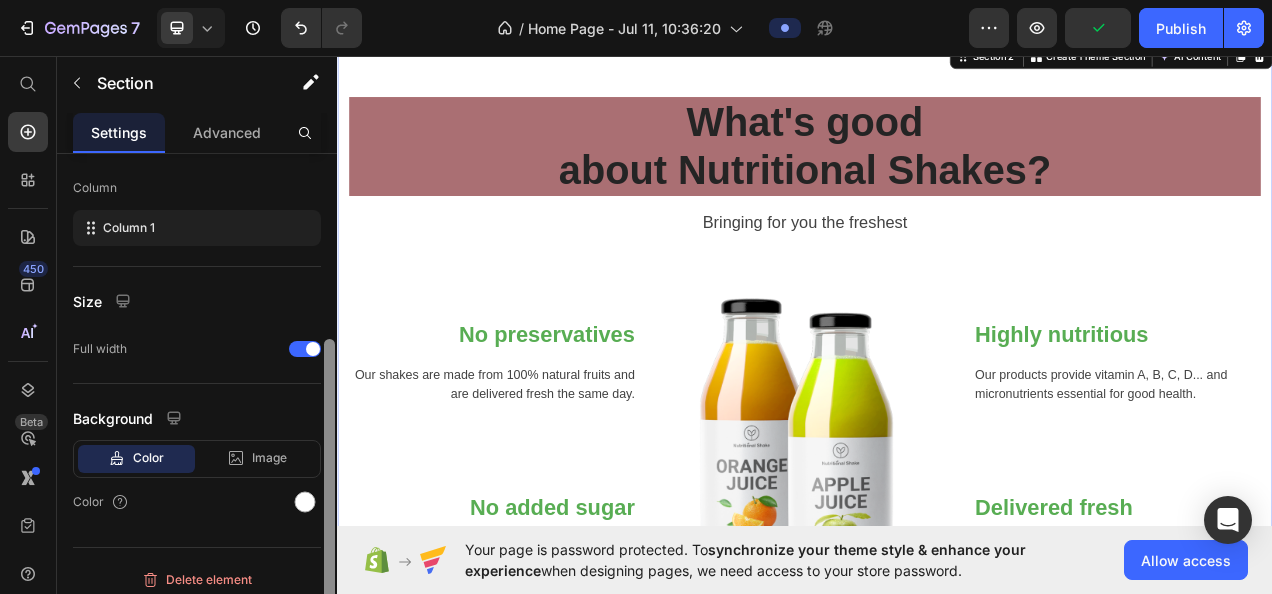 scroll, scrollTop: 309, scrollLeft: 0, axis: vertical 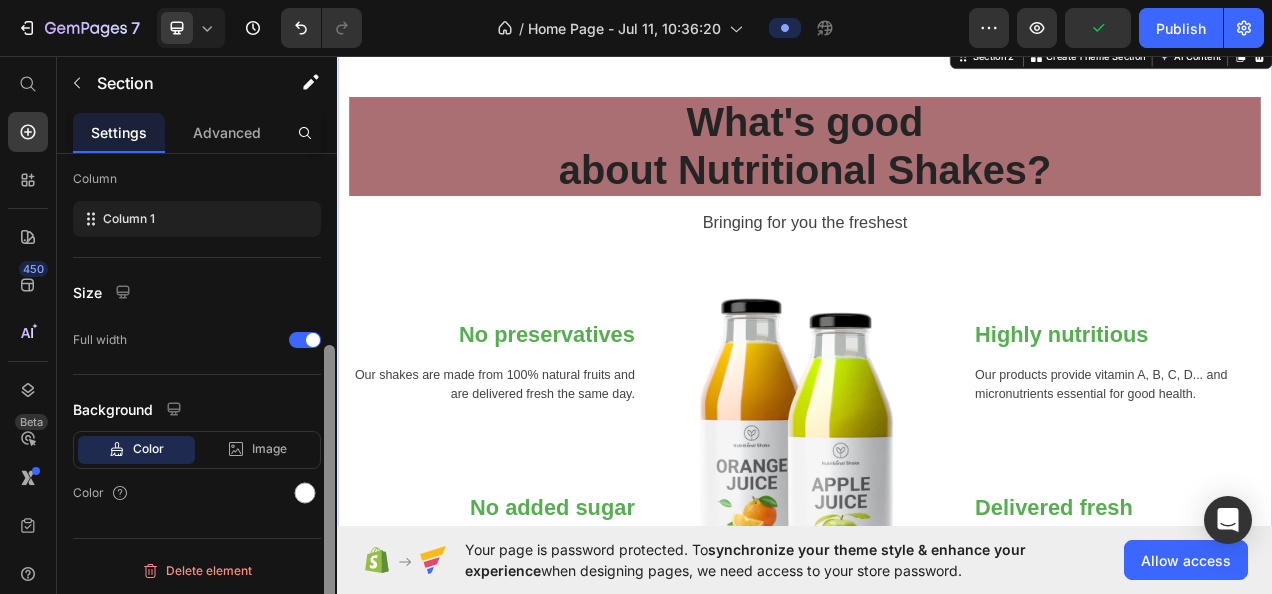 drag, startPoint x: 316, startPoint y: 291, endPoint x: 332, endPoint y: 468, distance: 177.7217 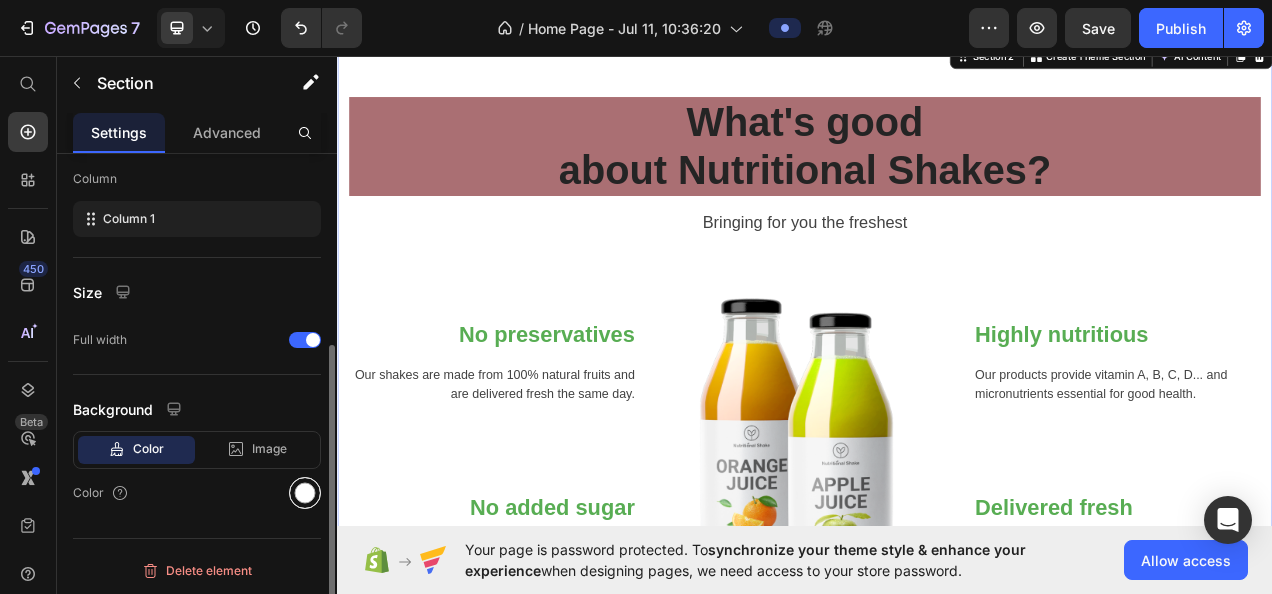 click at bounding box center [305, 493] 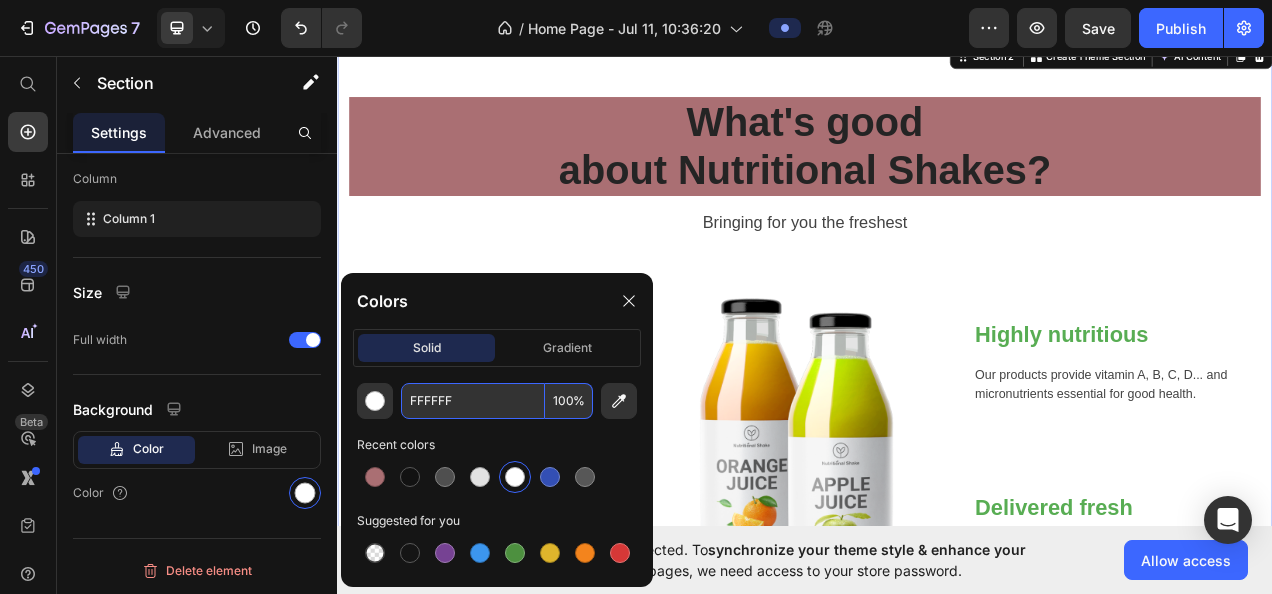 paste on "#AA6F73" 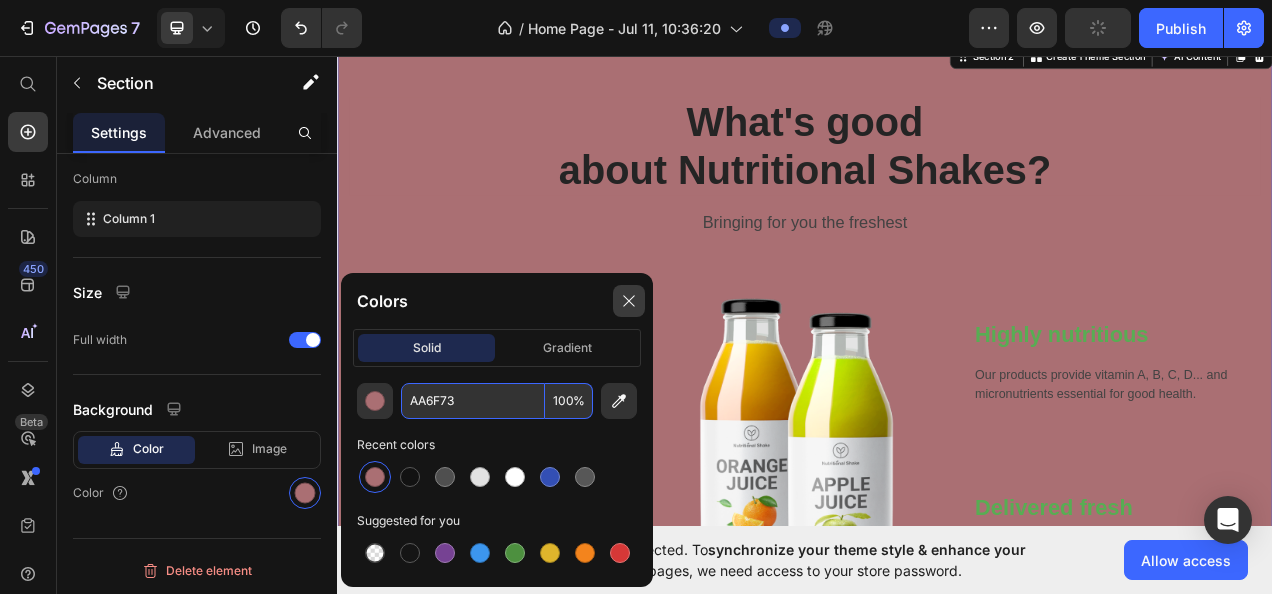 type on "AA6F73" 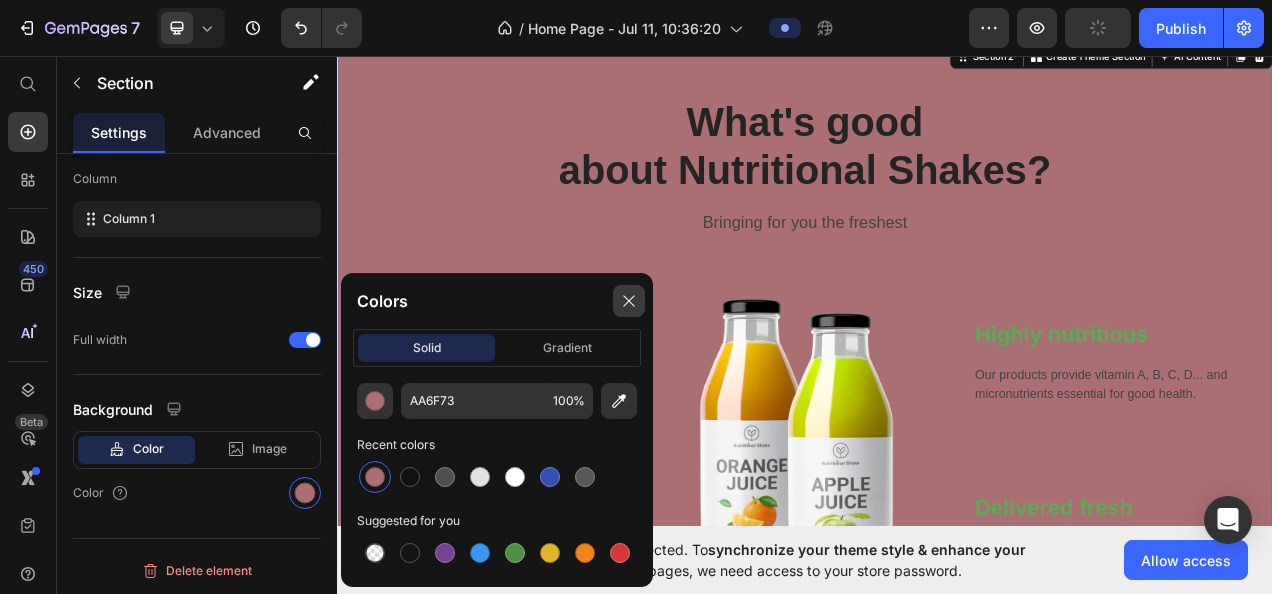 click 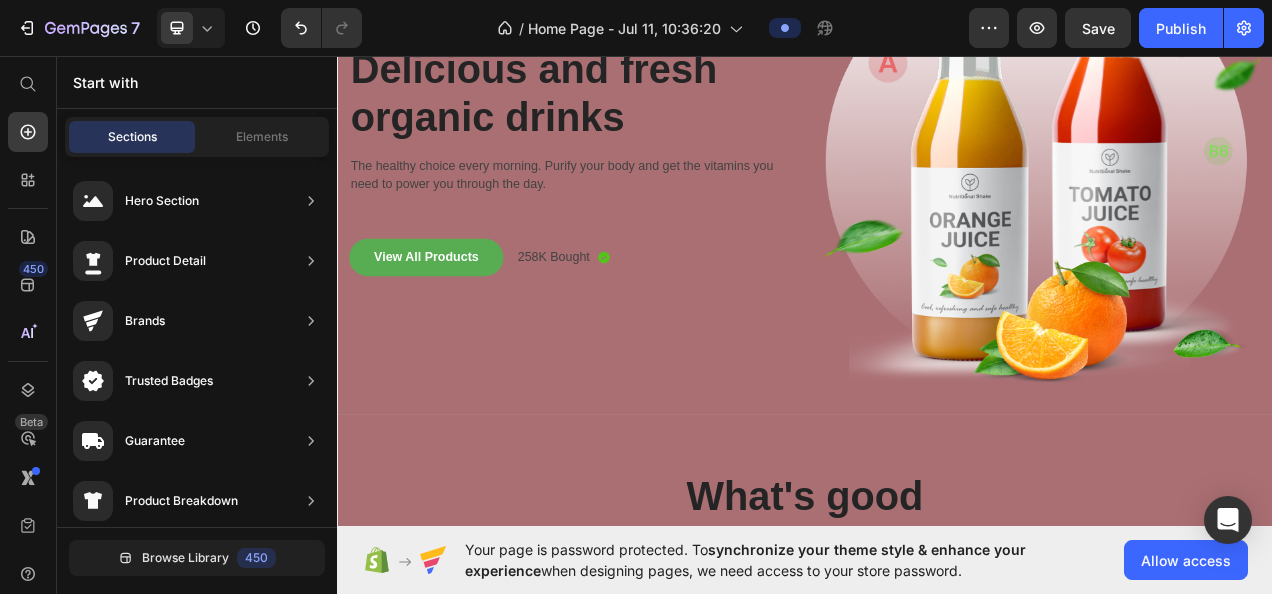 scroll, scrollTop: 0, scrollLeft: 0, axis: both 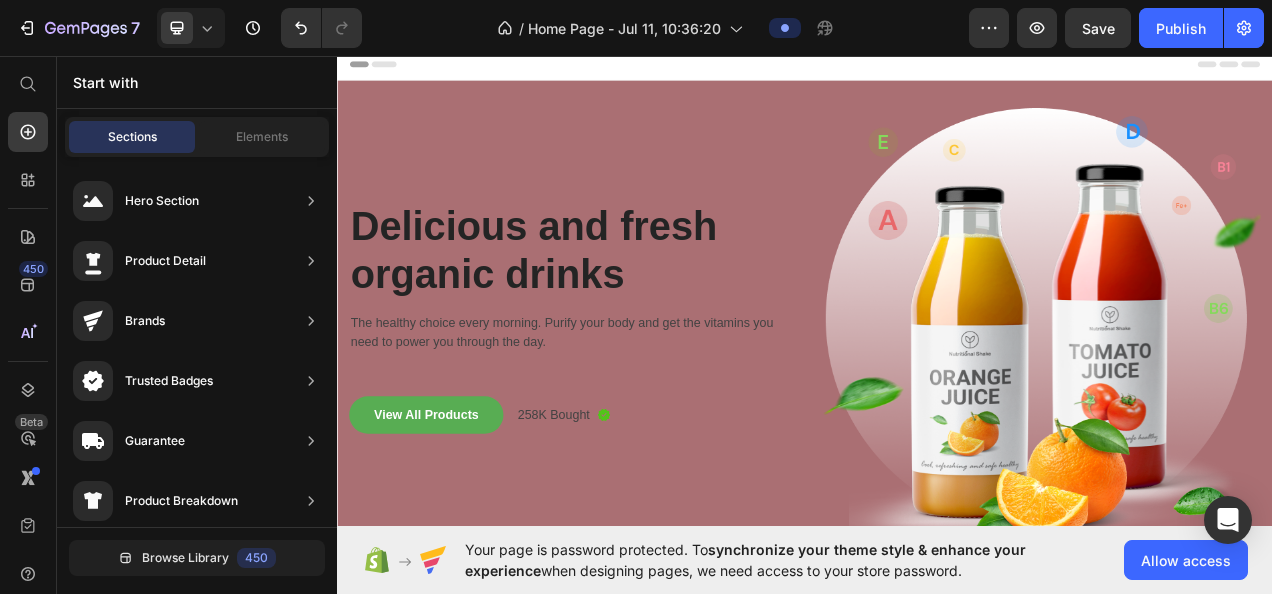 drag, startPoint x: 1531, startPoint y: 162, endPoint x: 1608, endPoint y: 104, distance: 96.40021 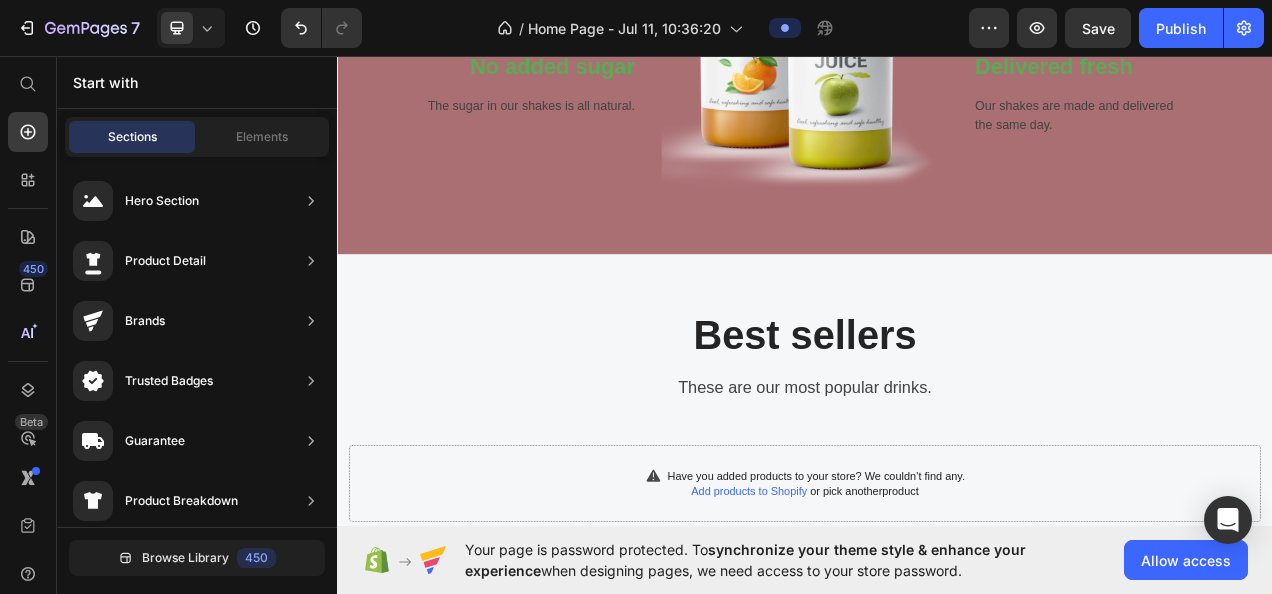 scroll, scrollTop: 1637, scrollLeft: 0, axis: vertical 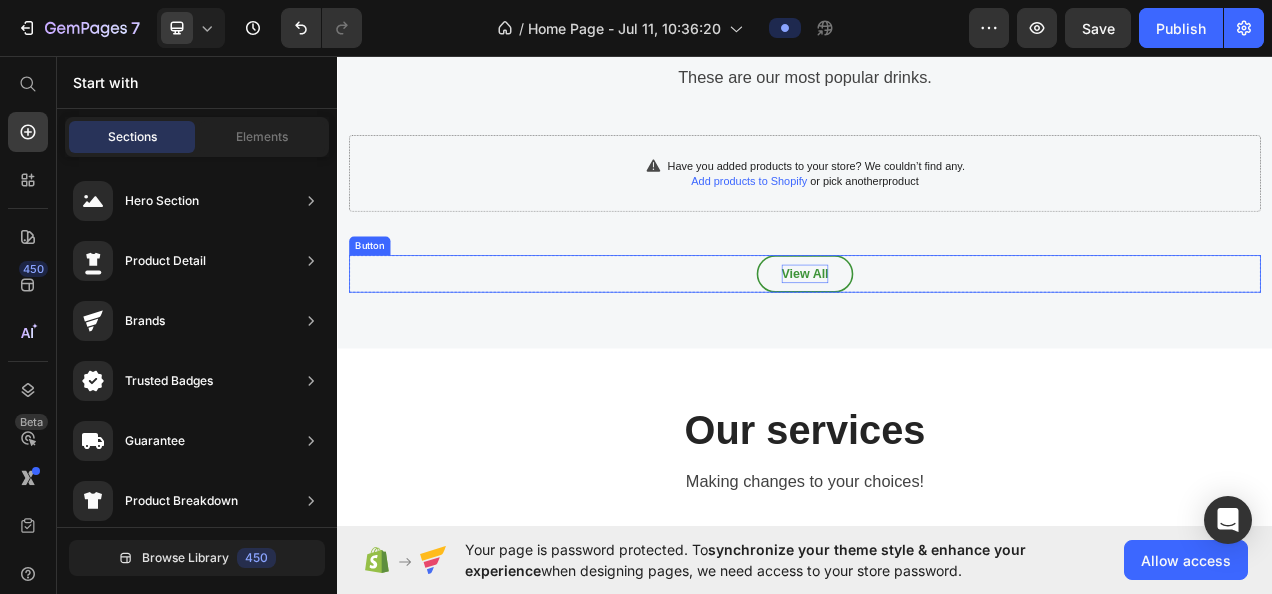click on "View All" at bounding box center [937, 337] 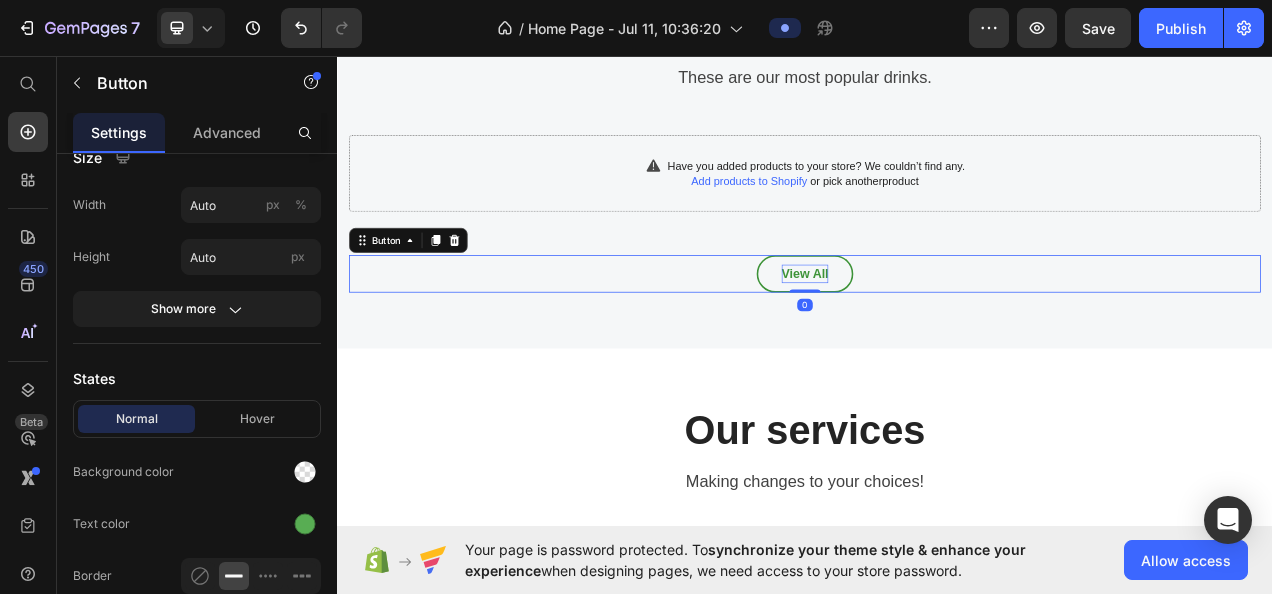 scroll, scrollTop: 0, scrollLeft: 0, axis: both 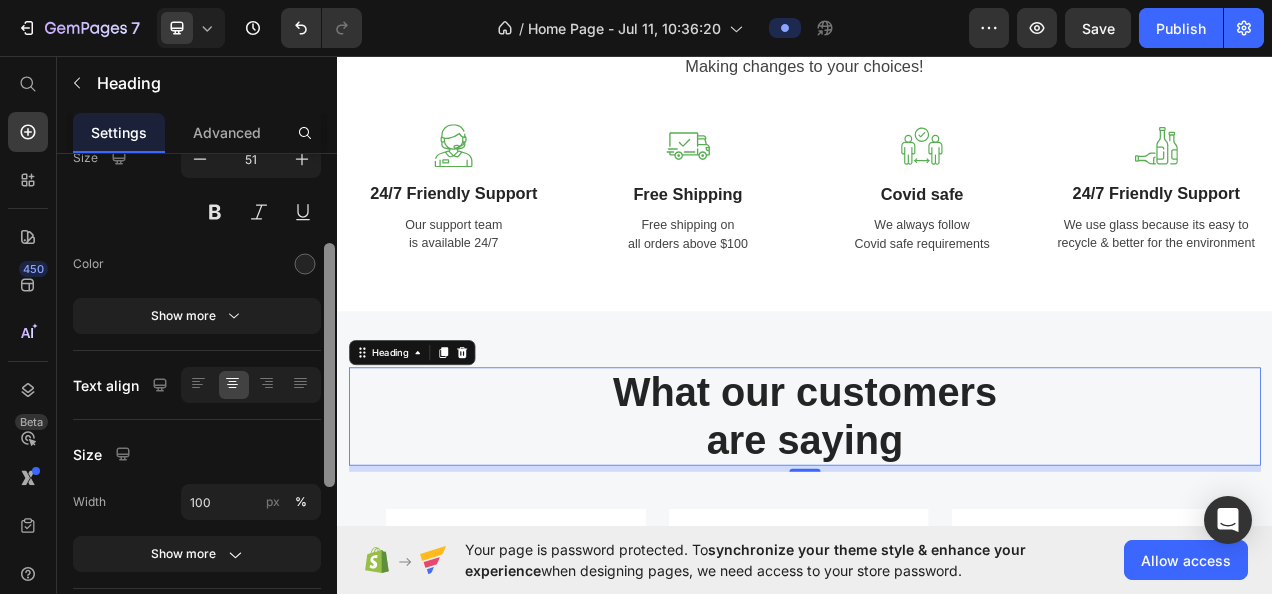 drag, startPoint x: 328, startPoint y: 344, endPoint x: 329, endPoint y: 450, distance: 106.004715 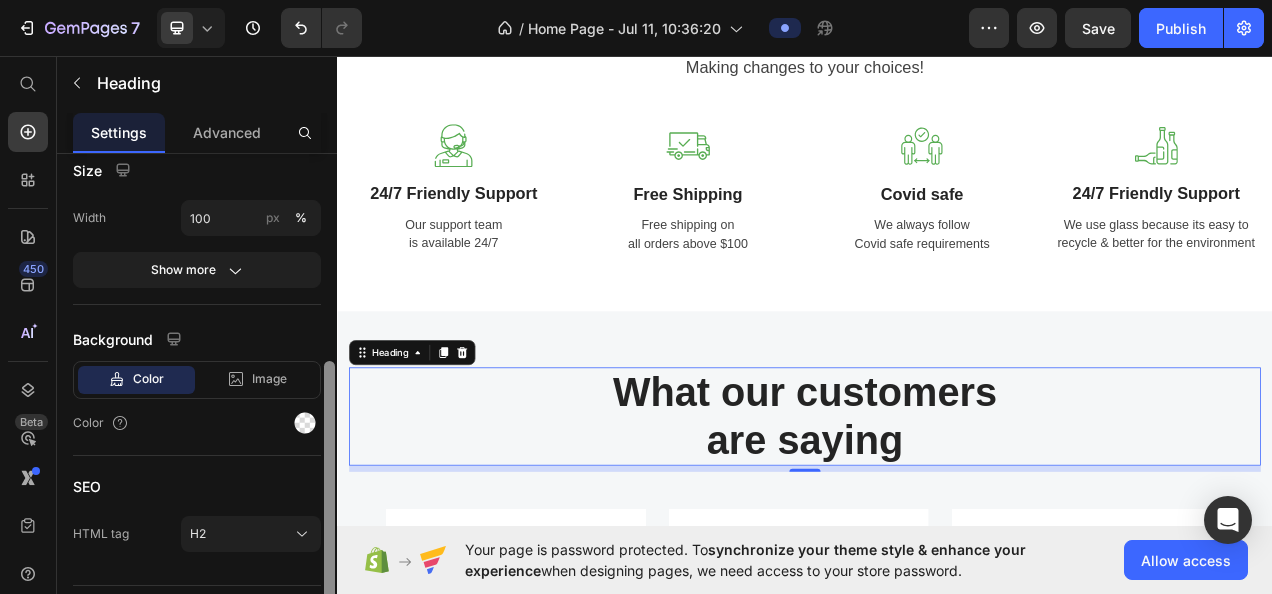 drag, startPoint x: 330, startPoint y: 478, endPoint x: 329, endPoint y: 604, distance: 126.00397 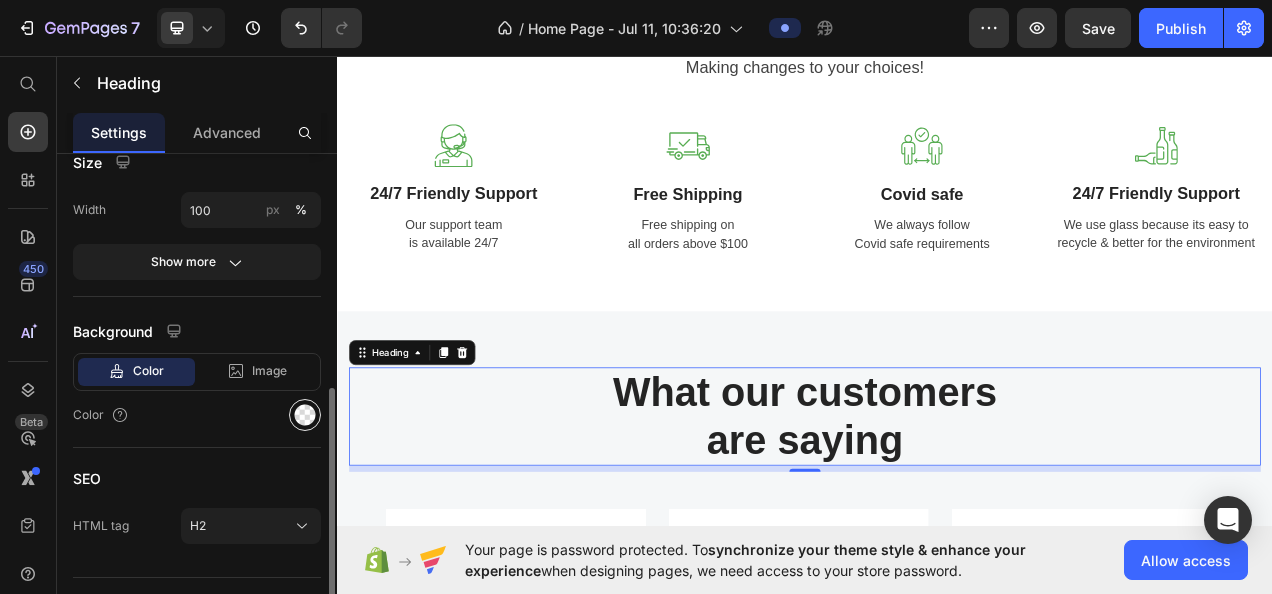 click at bounding box center (305, 415) 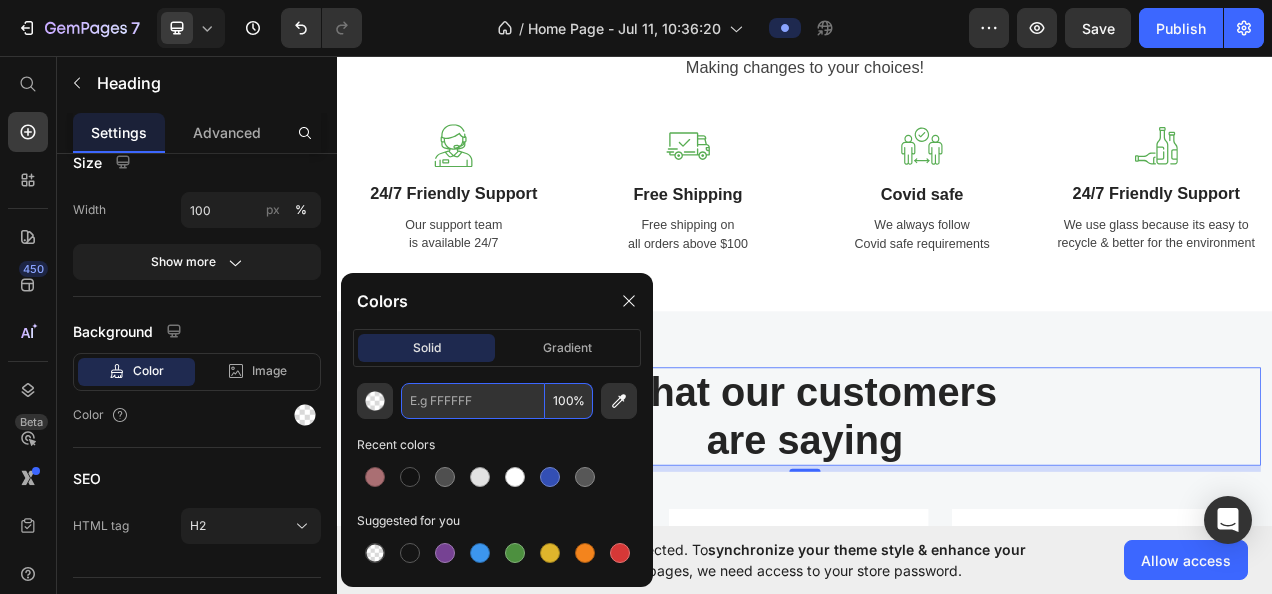 click at bounding box center (473, 401) 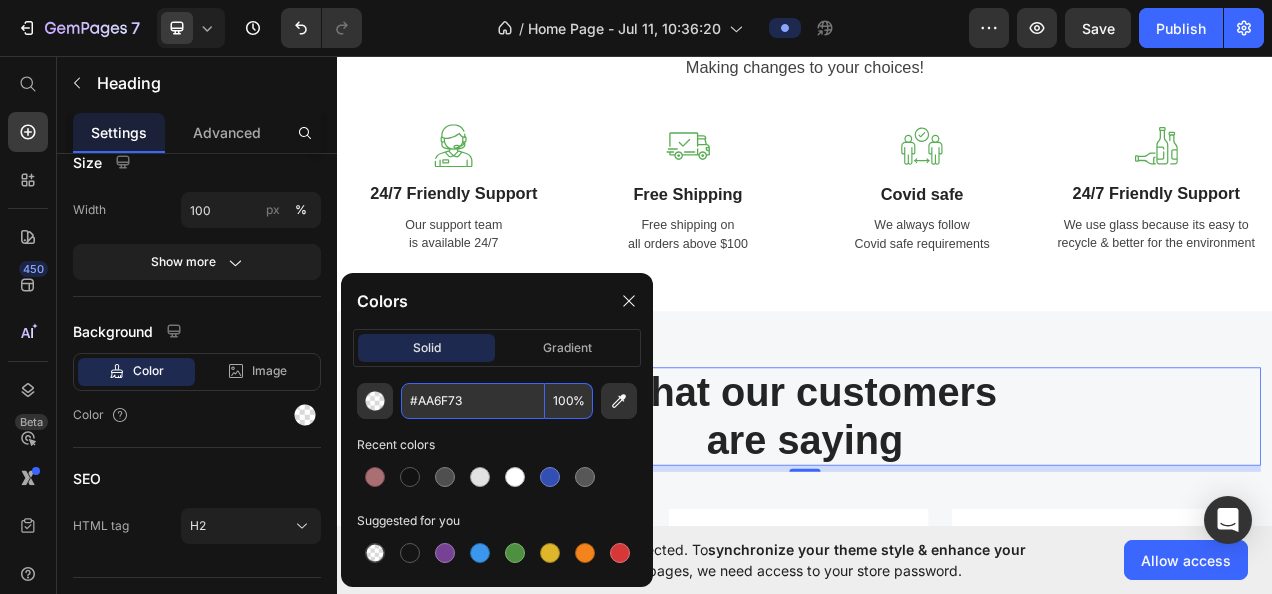 type on "AA6F73" 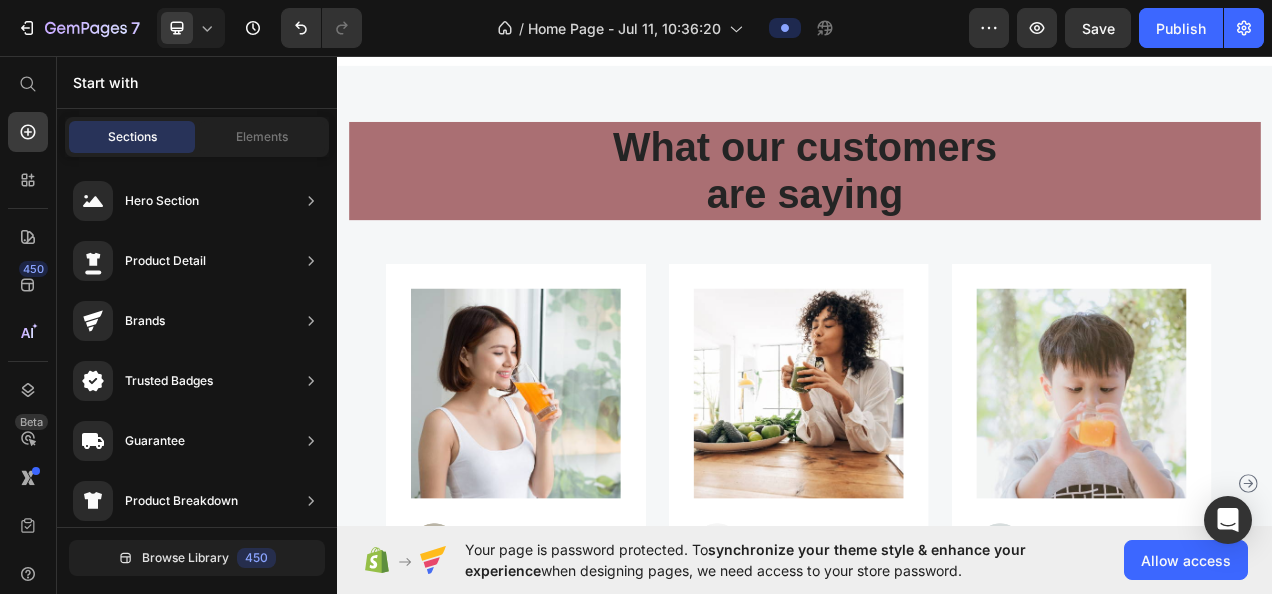 scroll, scrollTop: 2486, scrollLeft: 0, axis: vertical 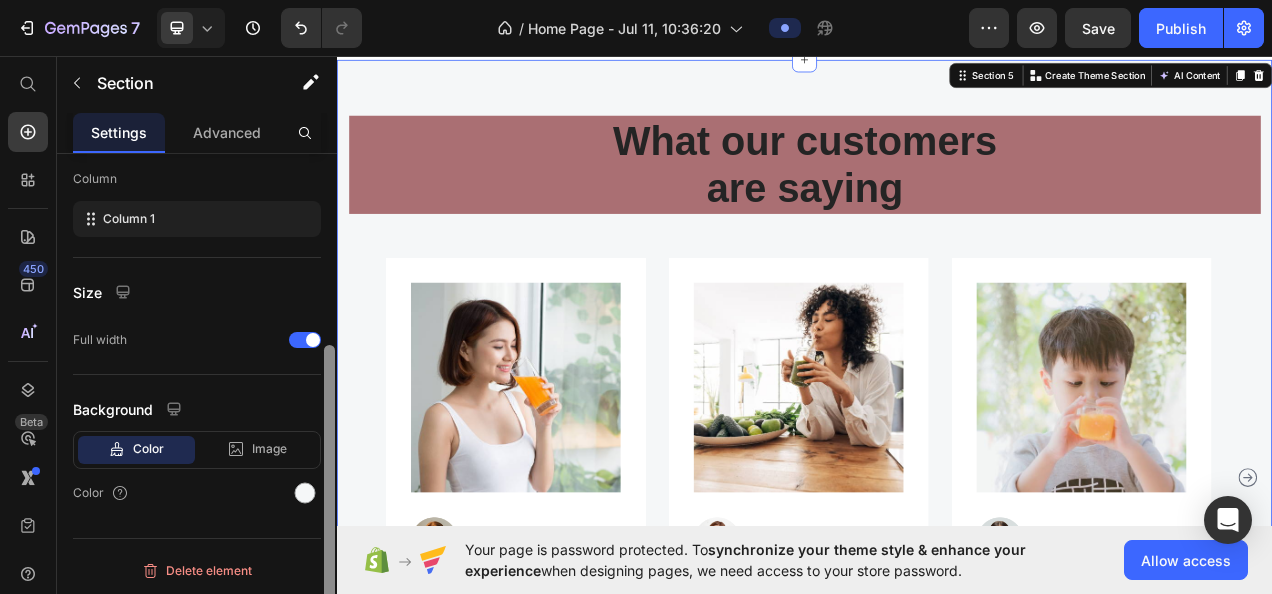 drag, startPoint x: 331, startPoint y: 280, endPoint x: 332, endPoint y: 541, distance: 261.00192 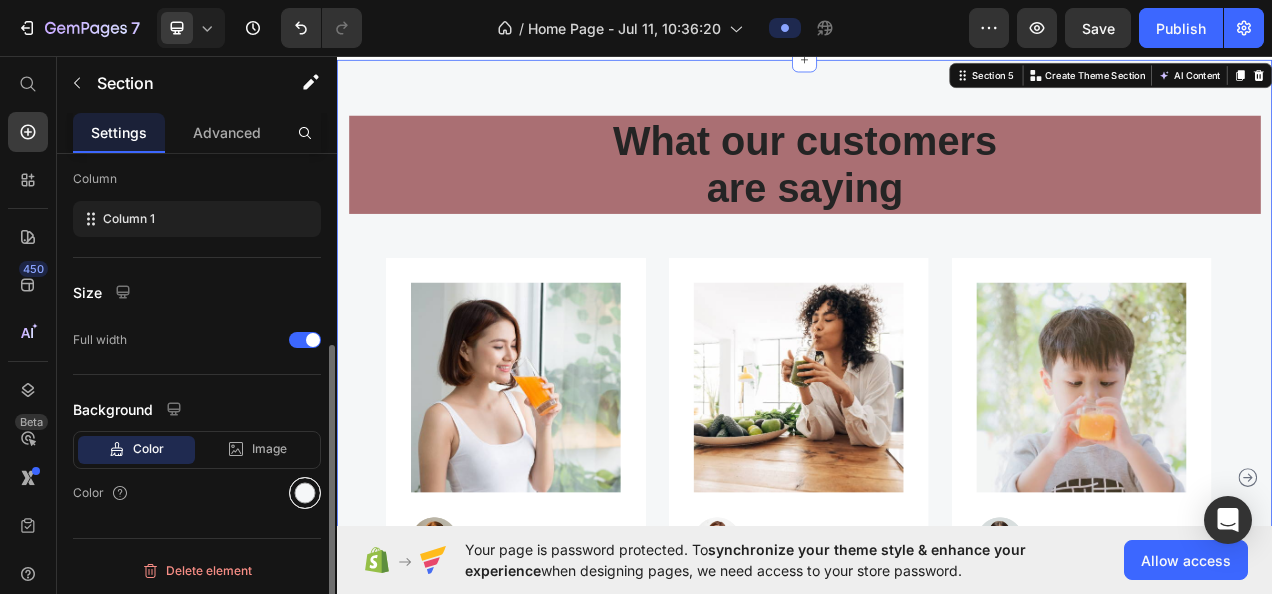 click at bounding box center [305, 493] 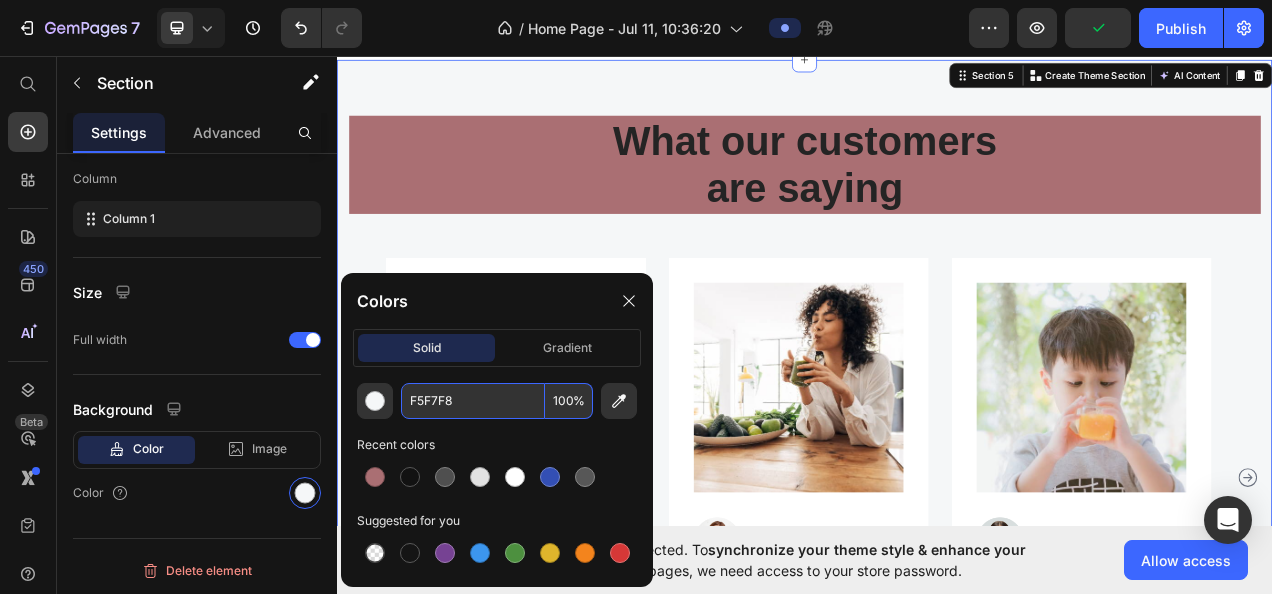 click on "F5F7F8" at bounding box center (473, 401) 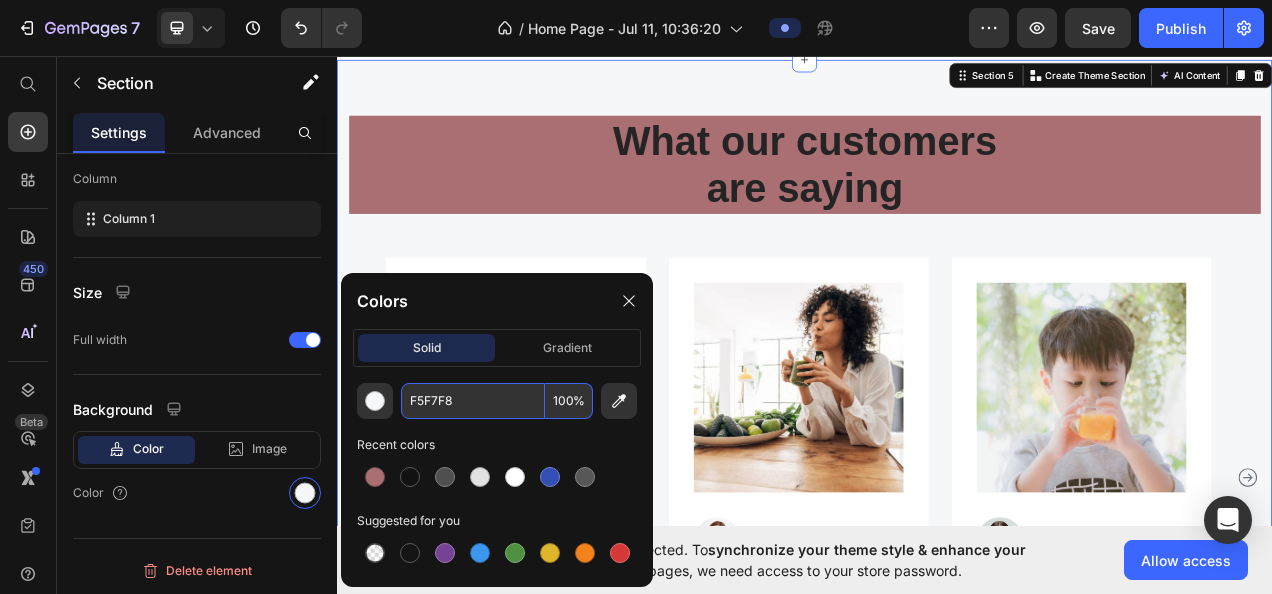 paste on "#AA6F73" 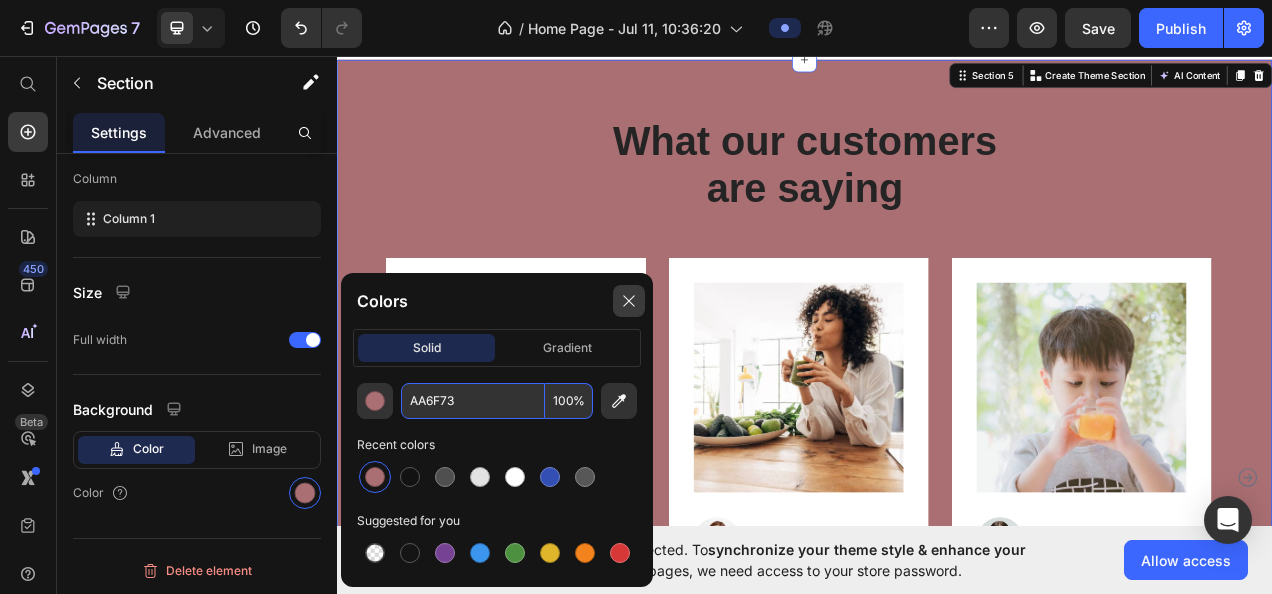 type on "AA6F73" 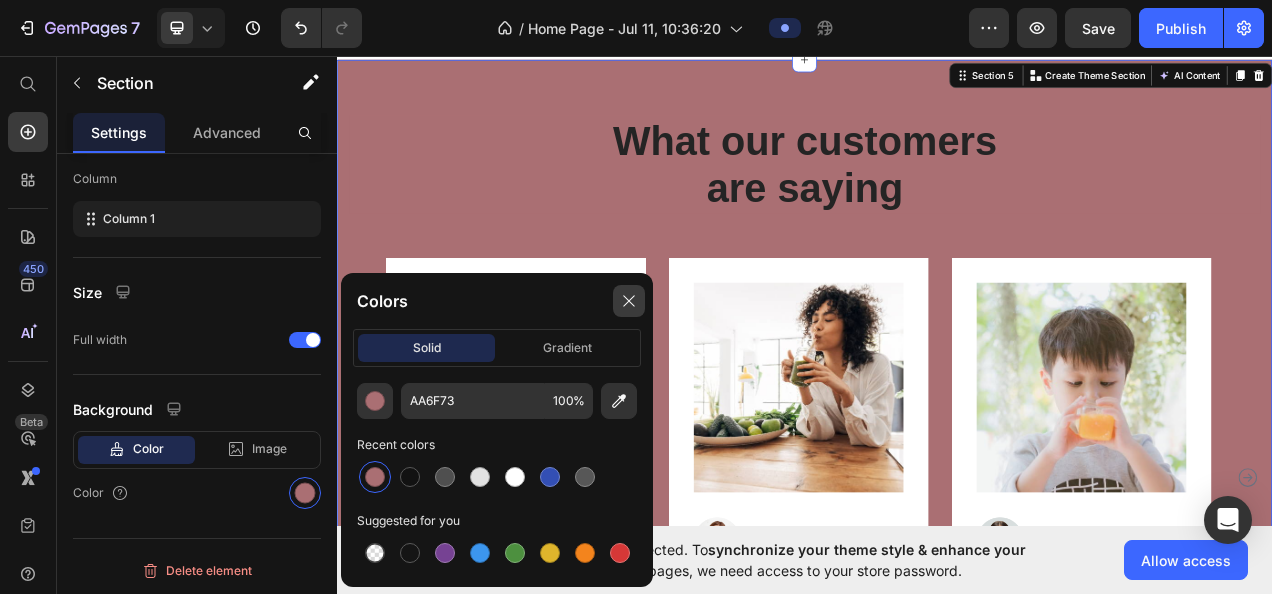 click at bounding box center [629, 301] 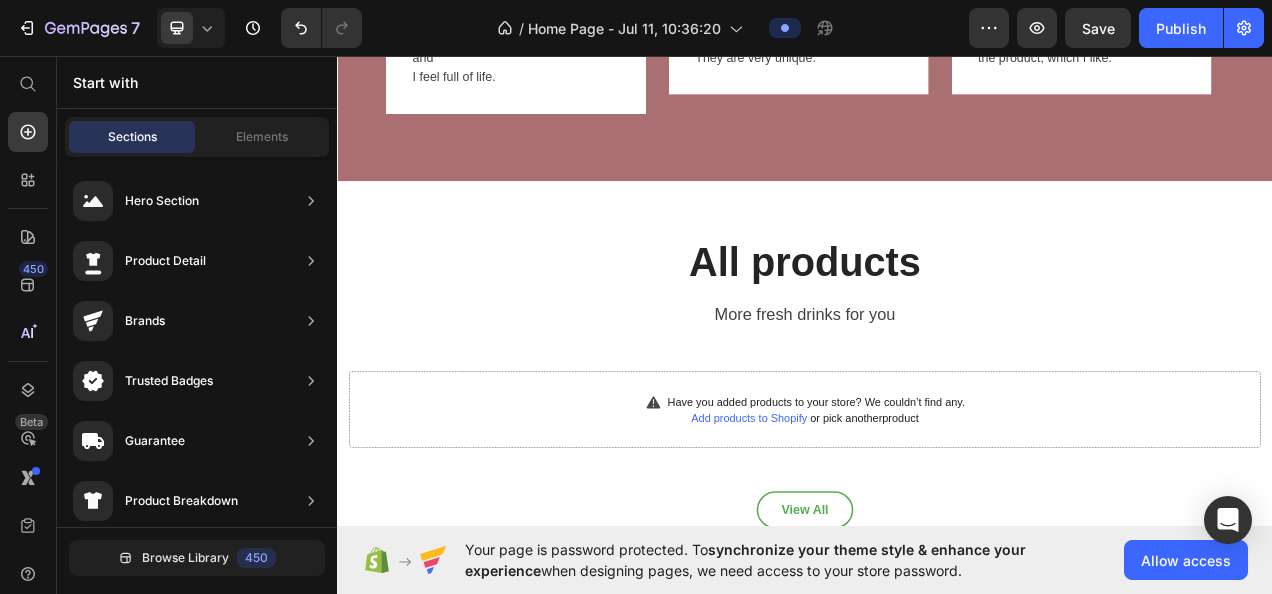 scroll, scrollTop: 3342, scrollLeft: 0, axis: vertical 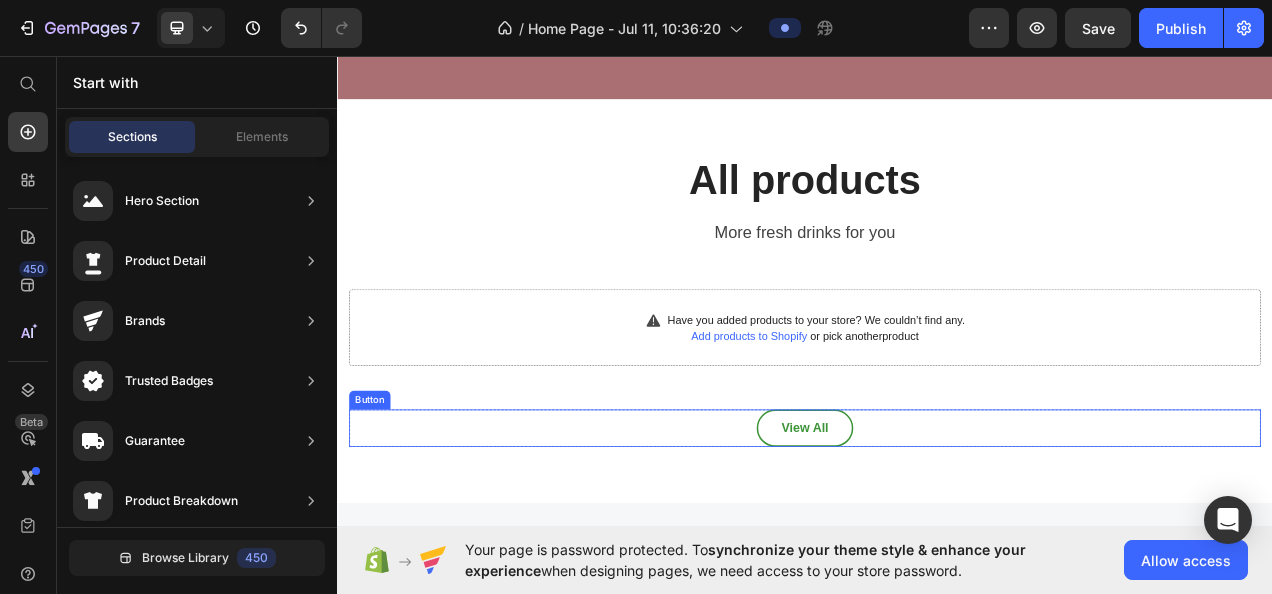 click on "View All" at bounding box center (937, 535) 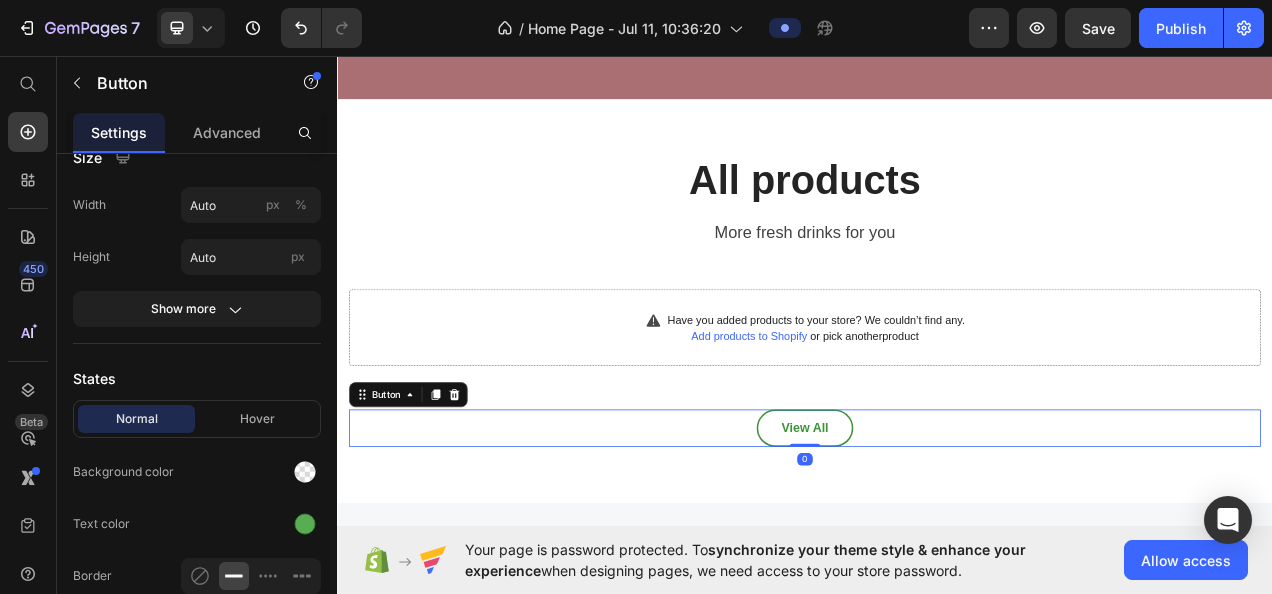 scroll, scrollTop: 0, scrollLeft: 0, axis: both 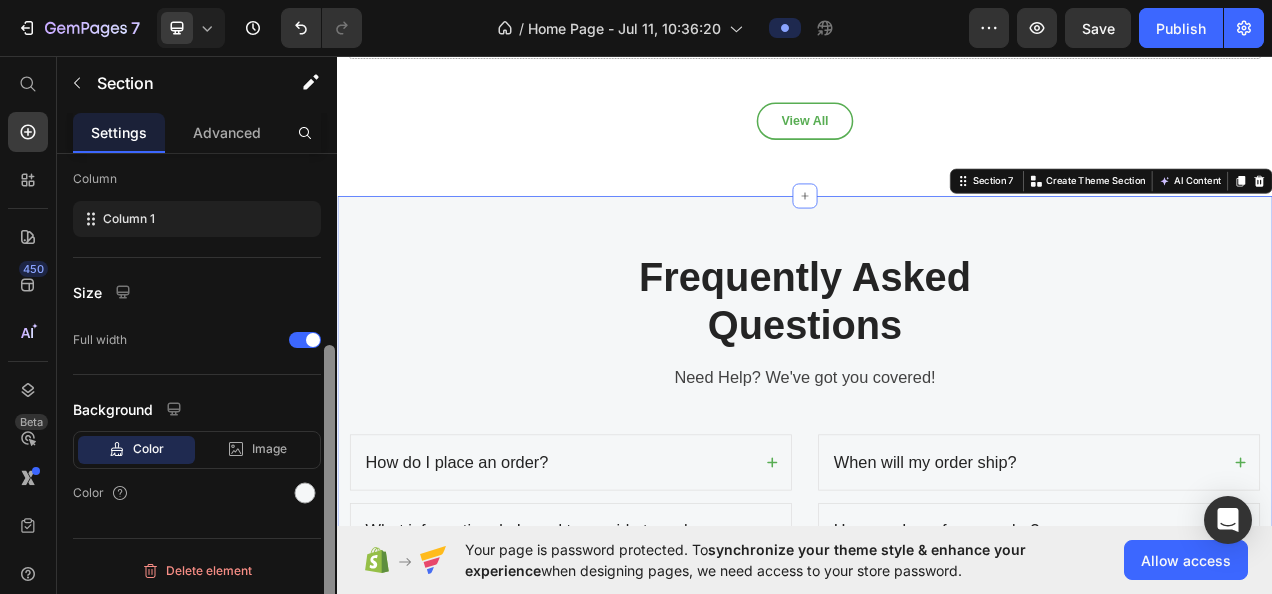 drag, startPoint x: 328, startPoint y: 260, endPoint x: 331, endPoint y: 498, distance: 238.0189 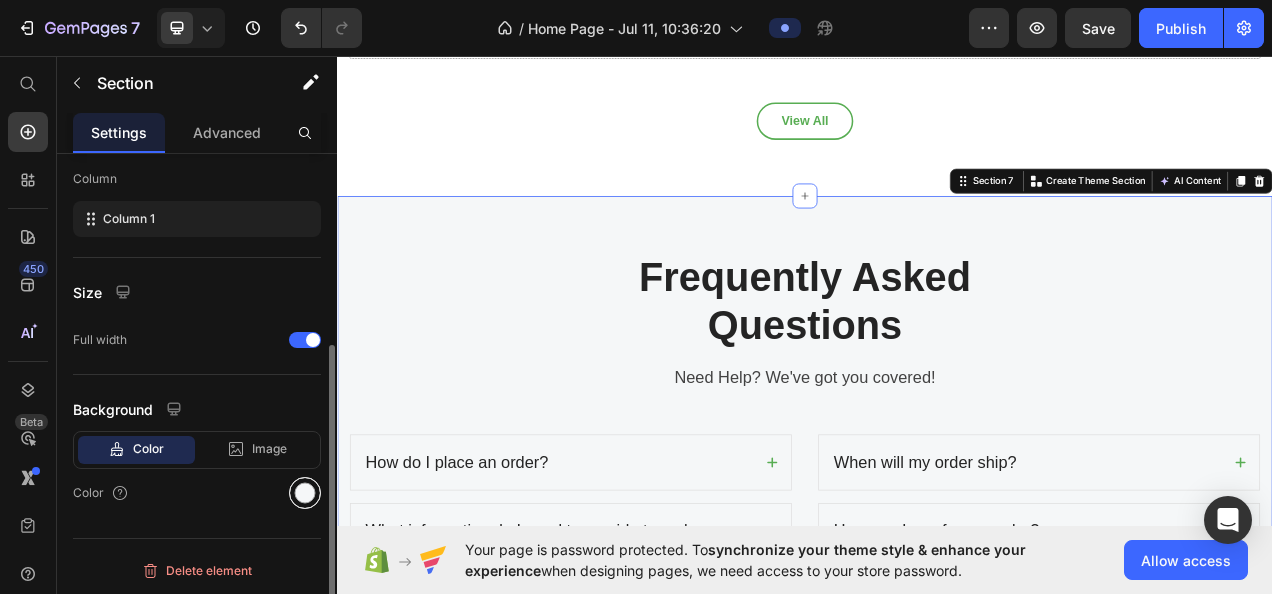 click at bounding box center [305, 493] 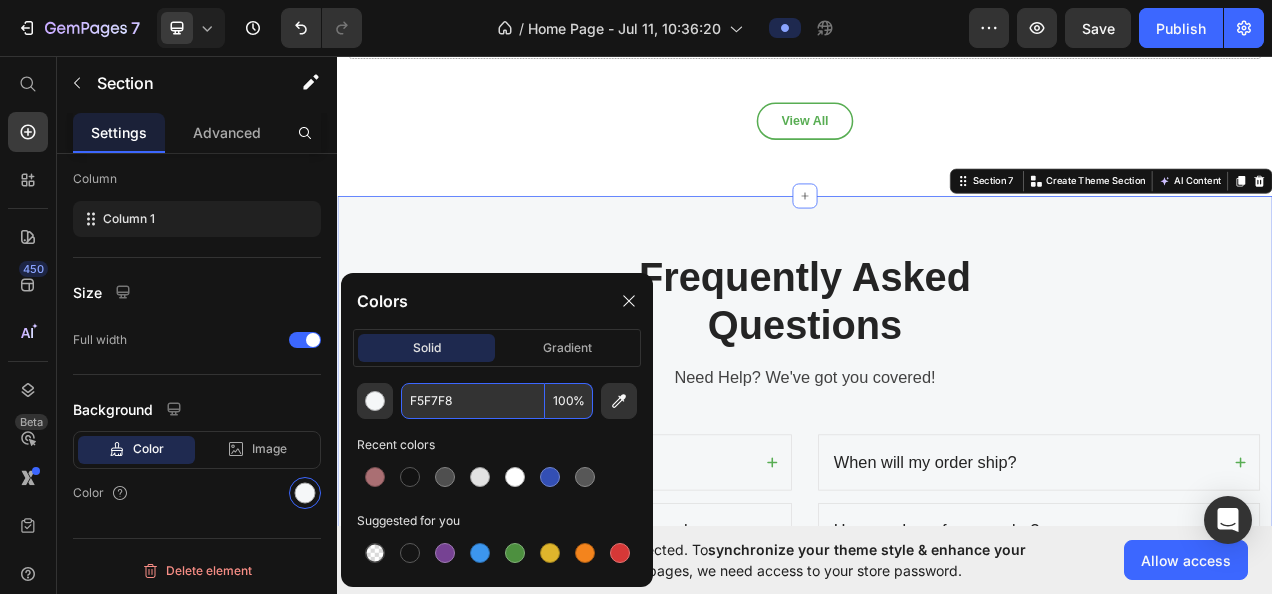 paste on "#AA6F73" 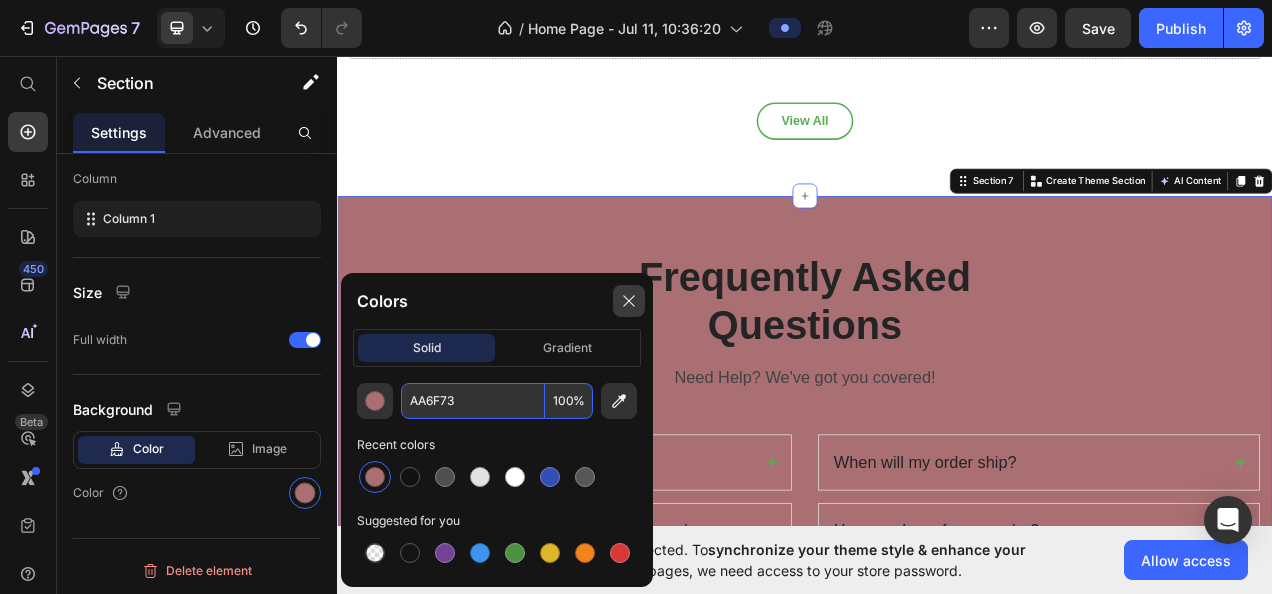 type on "AA6F73" 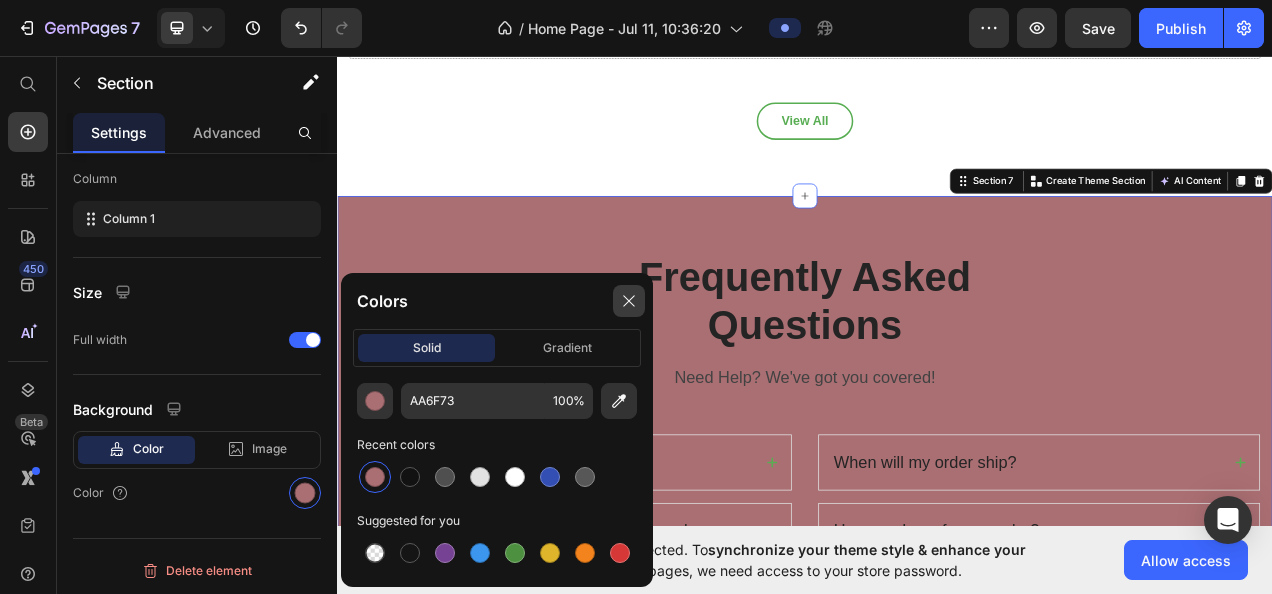 click at bounding box center [629, 301] 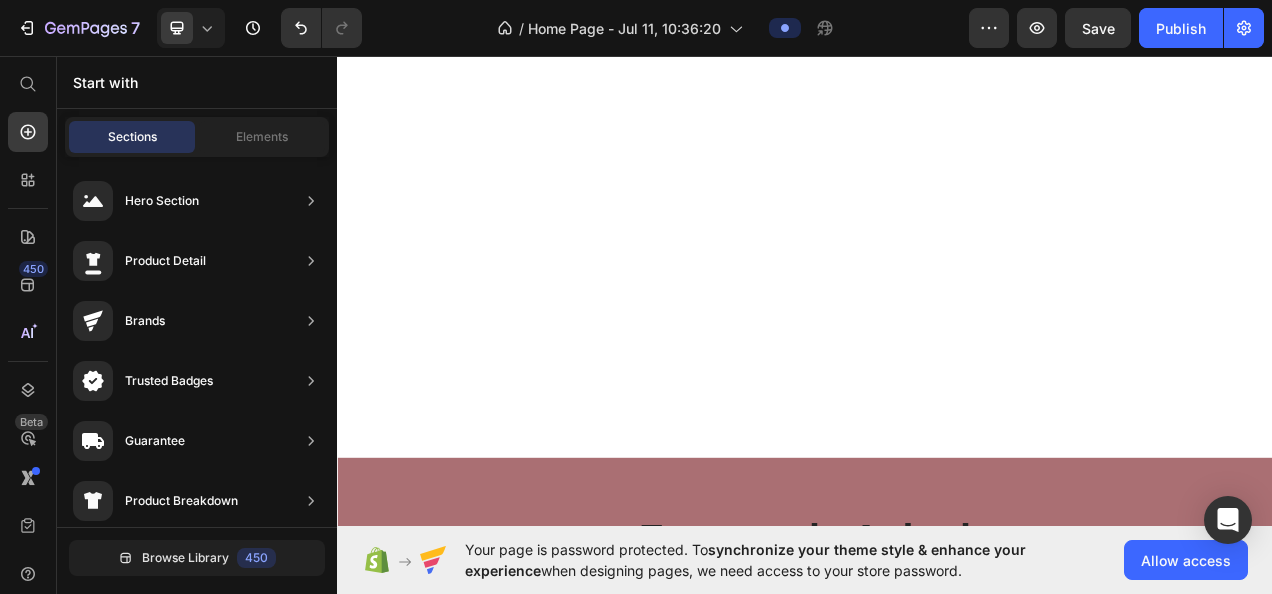 scroll, scrollTop: 4901, scrollLeft: 0, axis: vertical 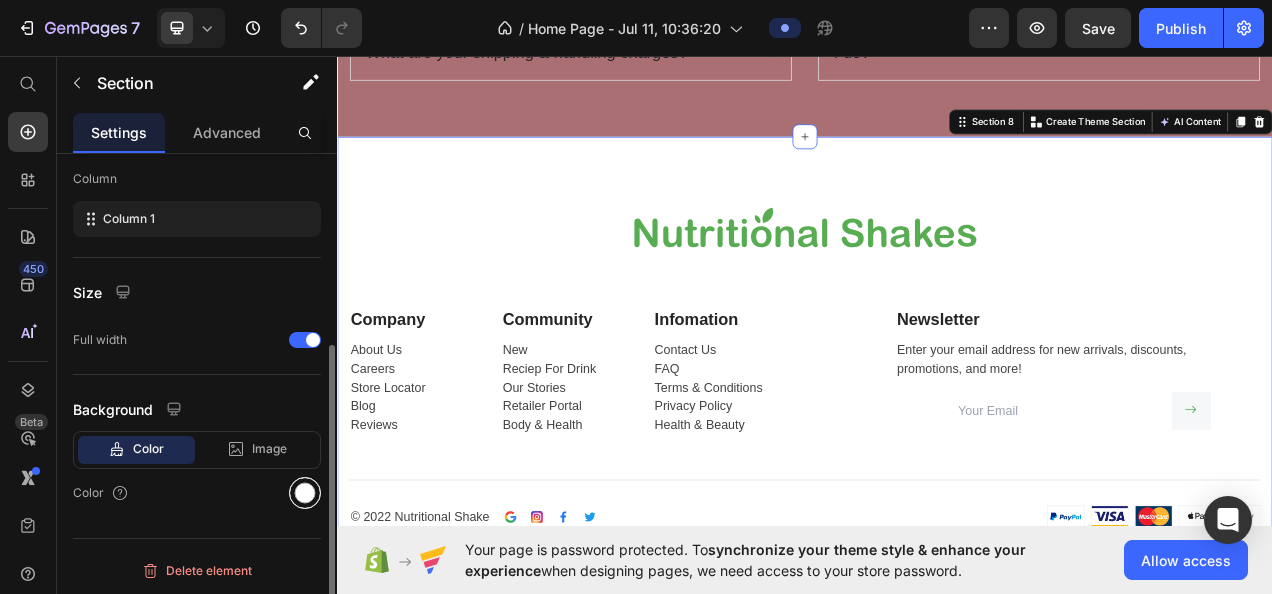 click at bounding box center (305, 493) 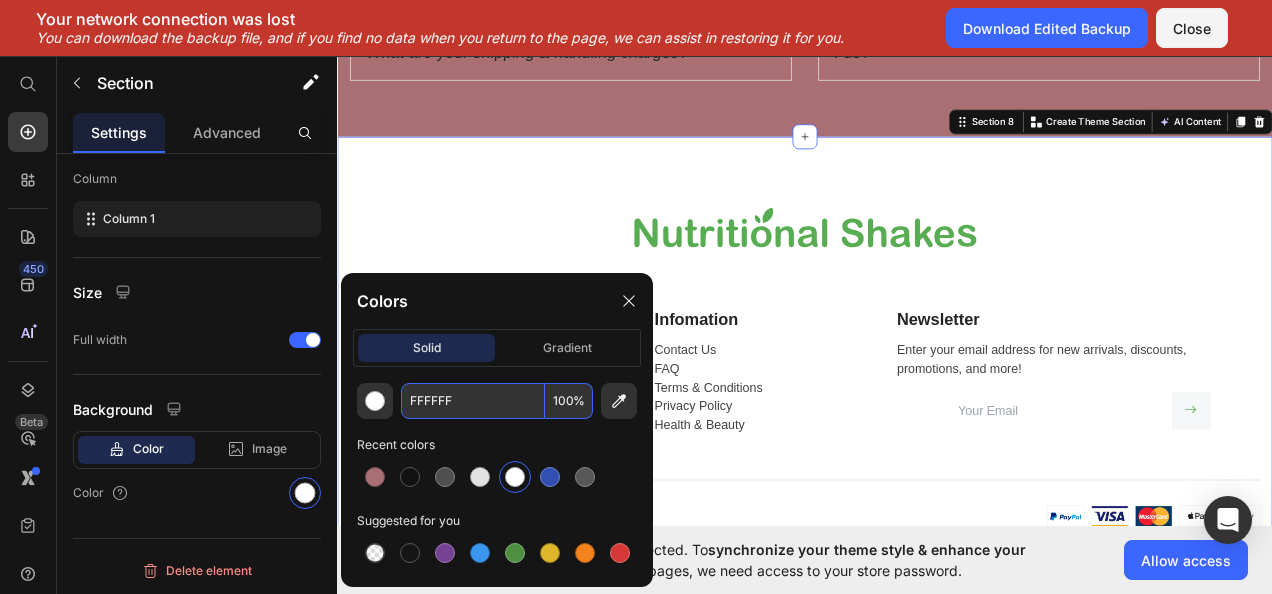 click on "FFFFFF" at bounding box center [473, 401] 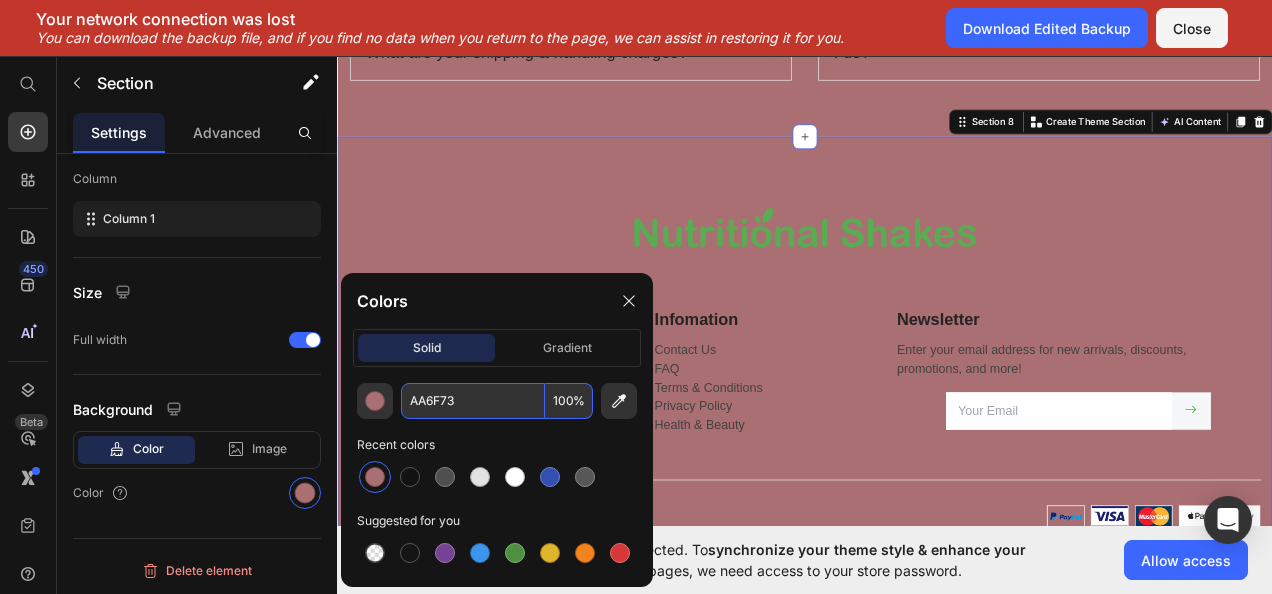 type on "AA6F73" 